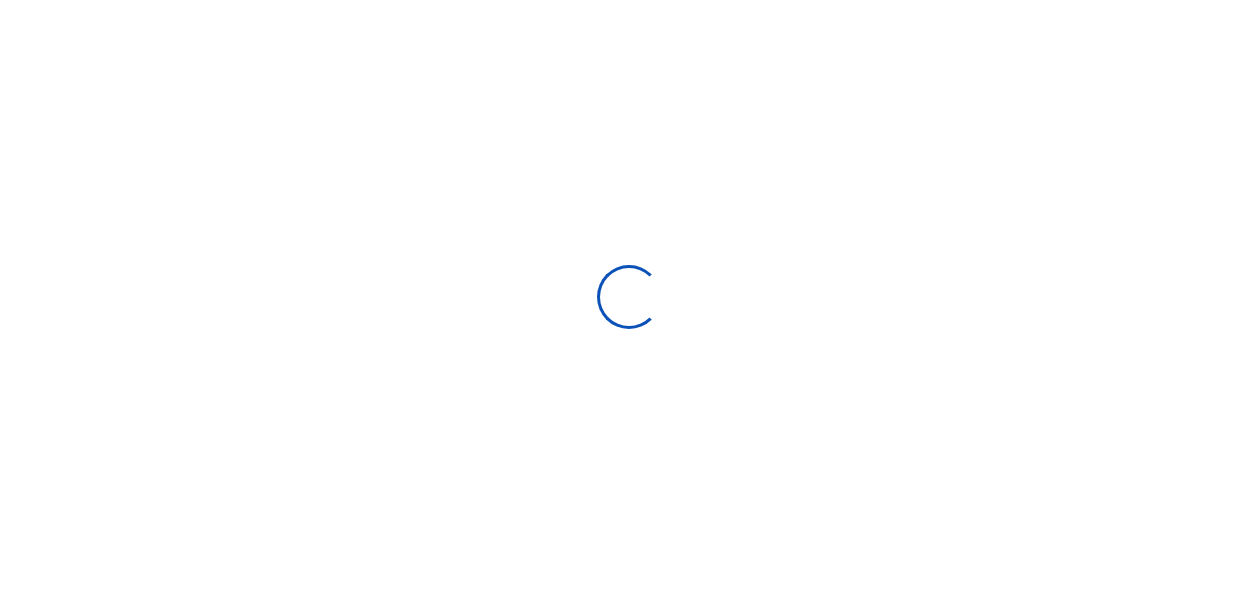 scroll, scrollTop: 0, scrollLeft: 0, axis: both 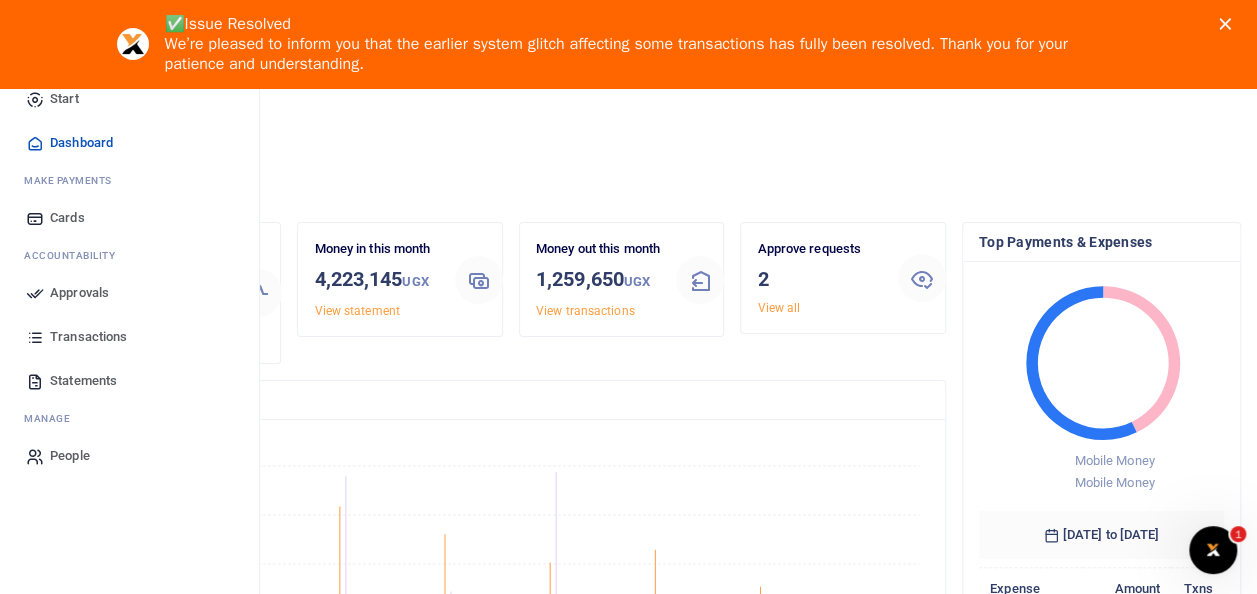 click on "Approvals" at bounding box center (79, 293) 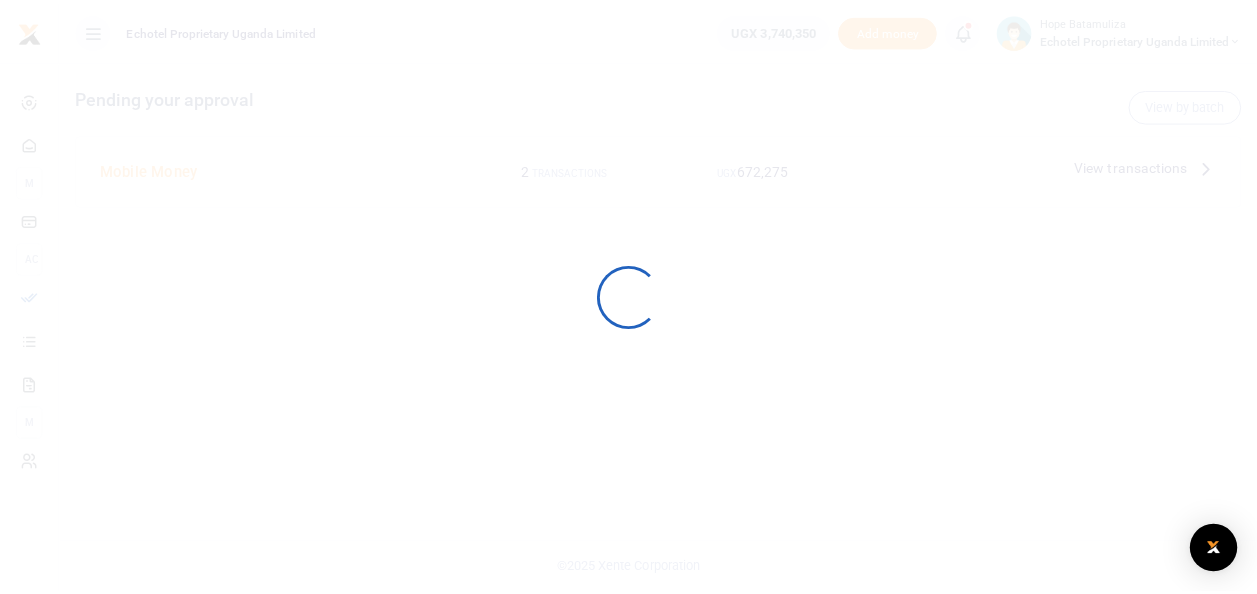 scroll, scrollTop: 0, scrollLeft: 0, axis: both 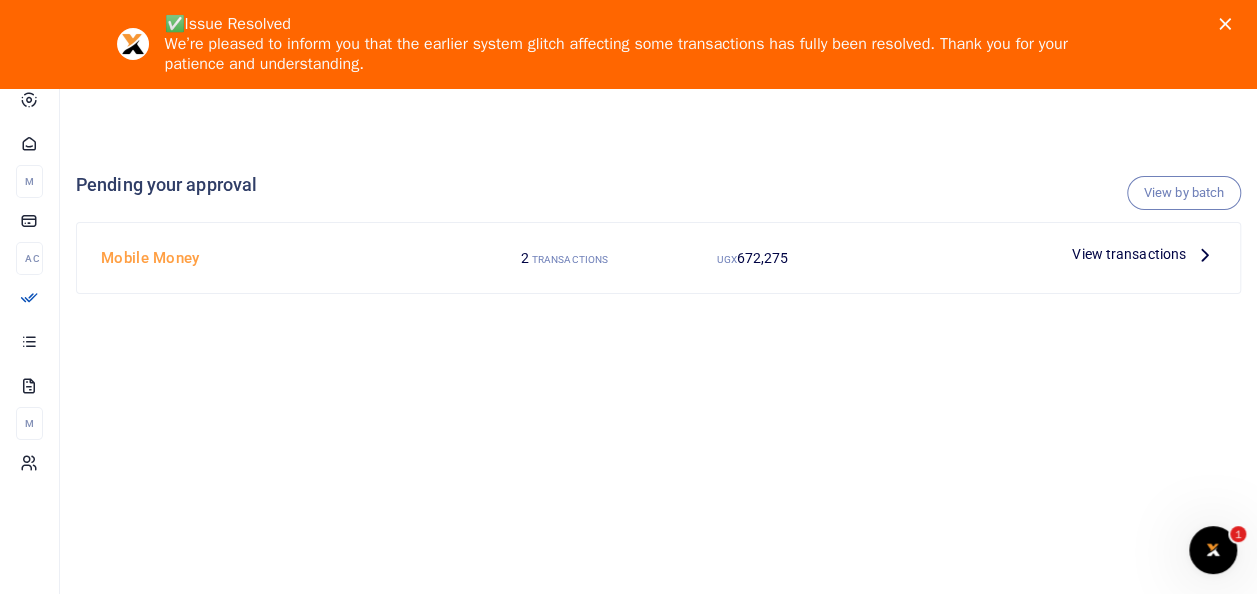 click at bounding box center [1205, 254] 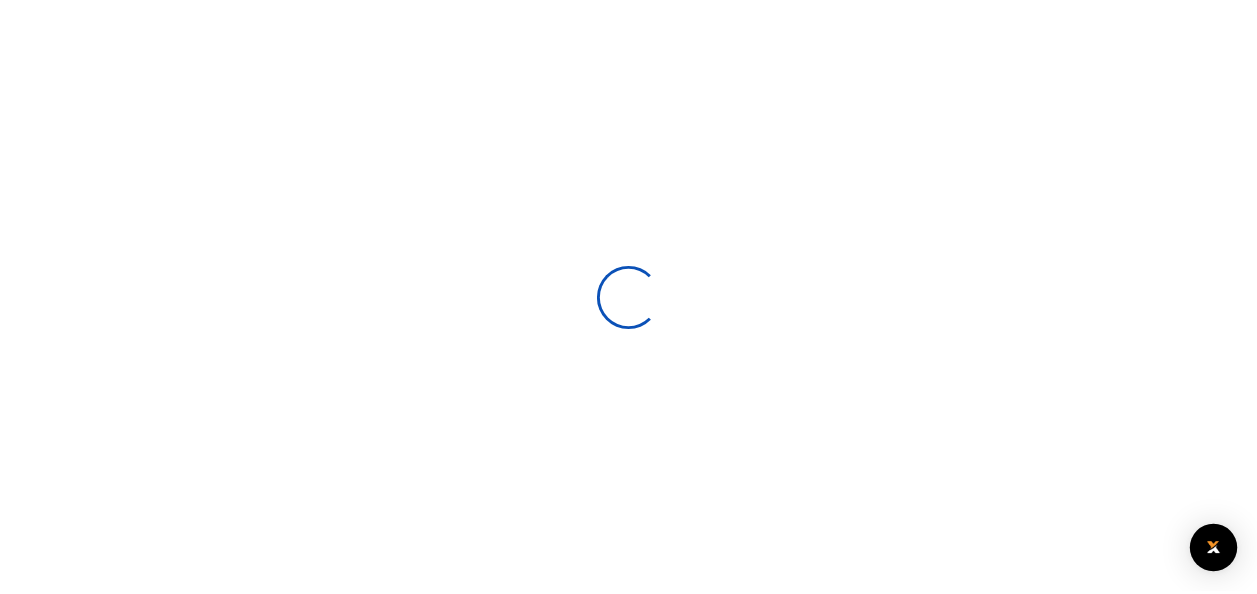 scroll, scrollTop: 0, scrollLeft: 0, axis: both 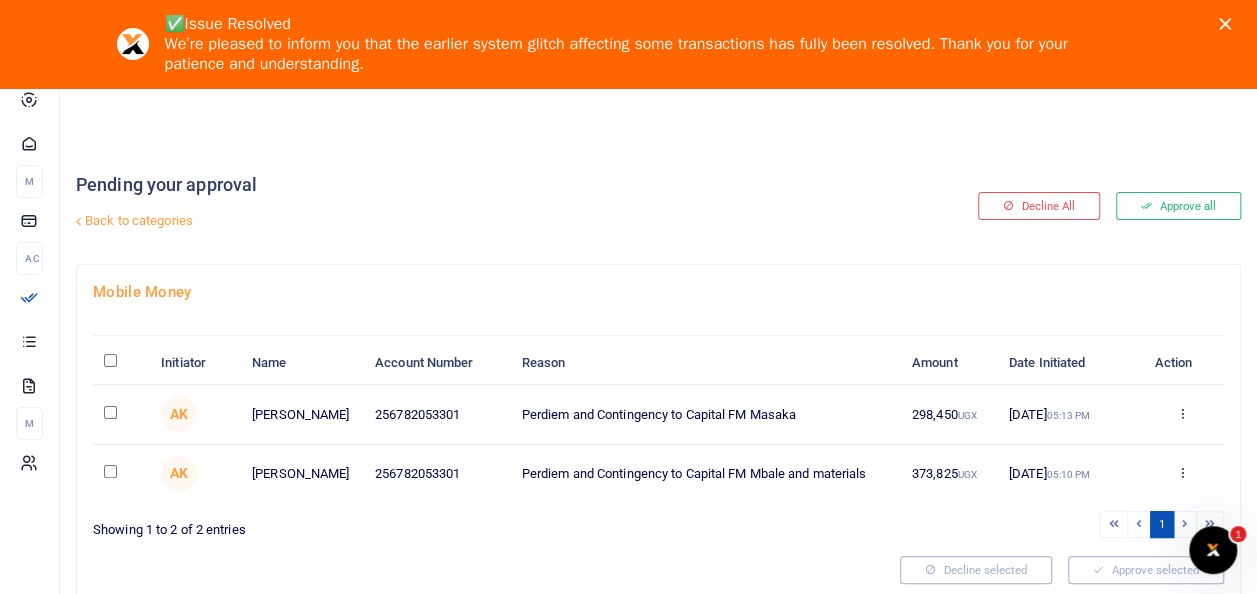 click at bounding box center (110, 412) 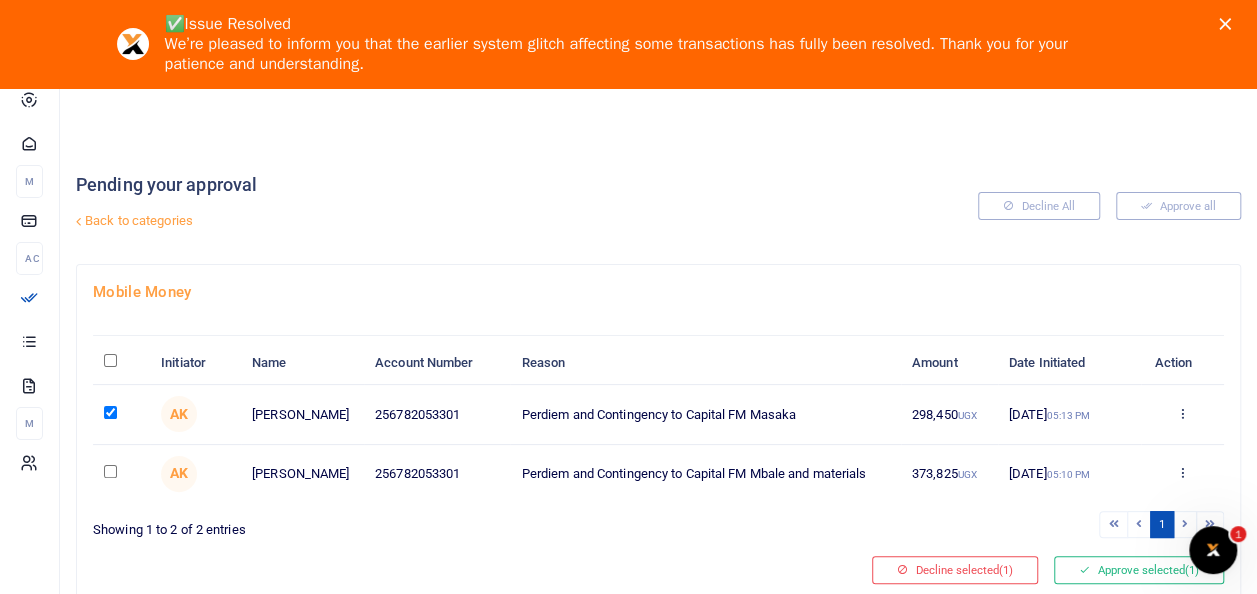 click at bounding box center [110, 471] 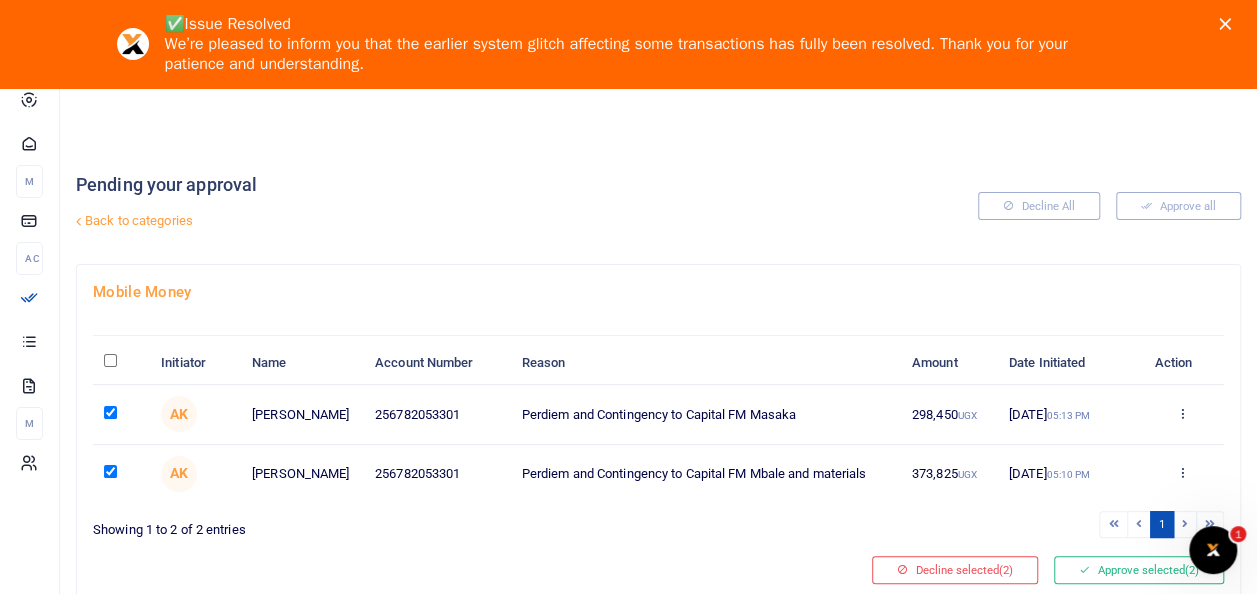 click at bounding box center [110, 471] 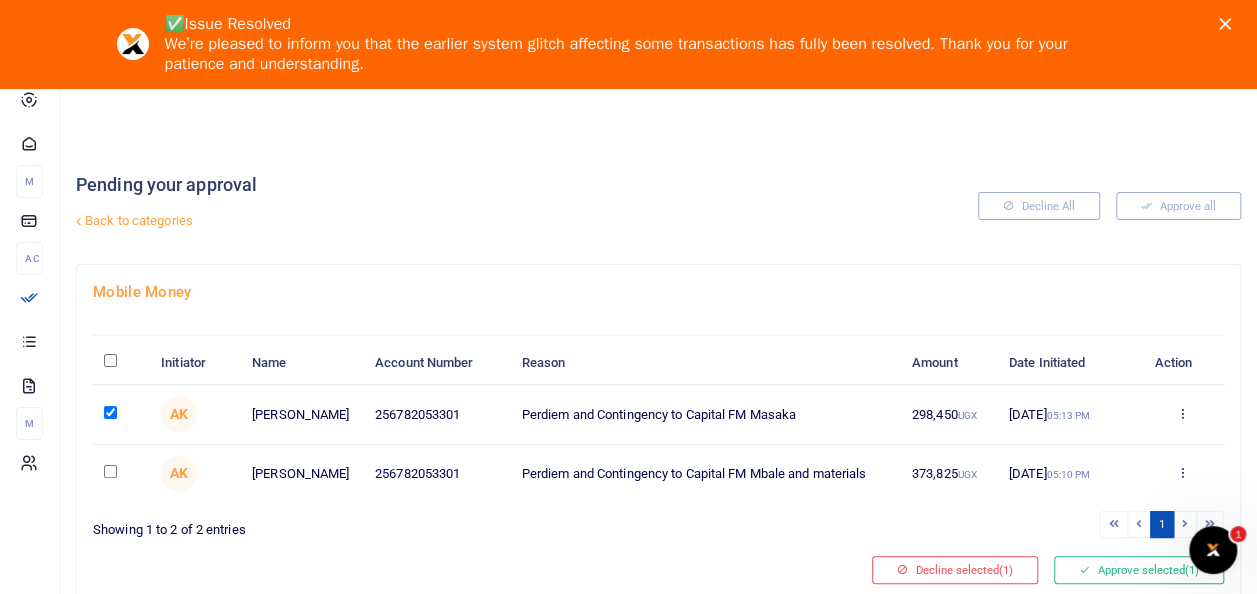 click at bounding box center [110, 412] 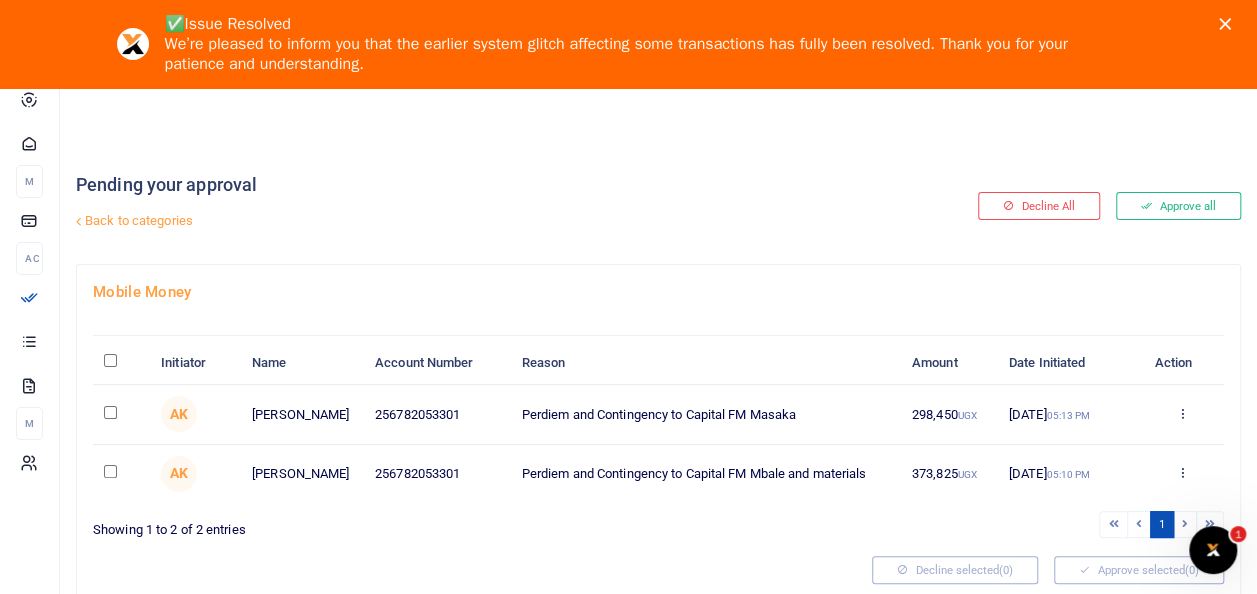 click at bounding box center (110, 412) 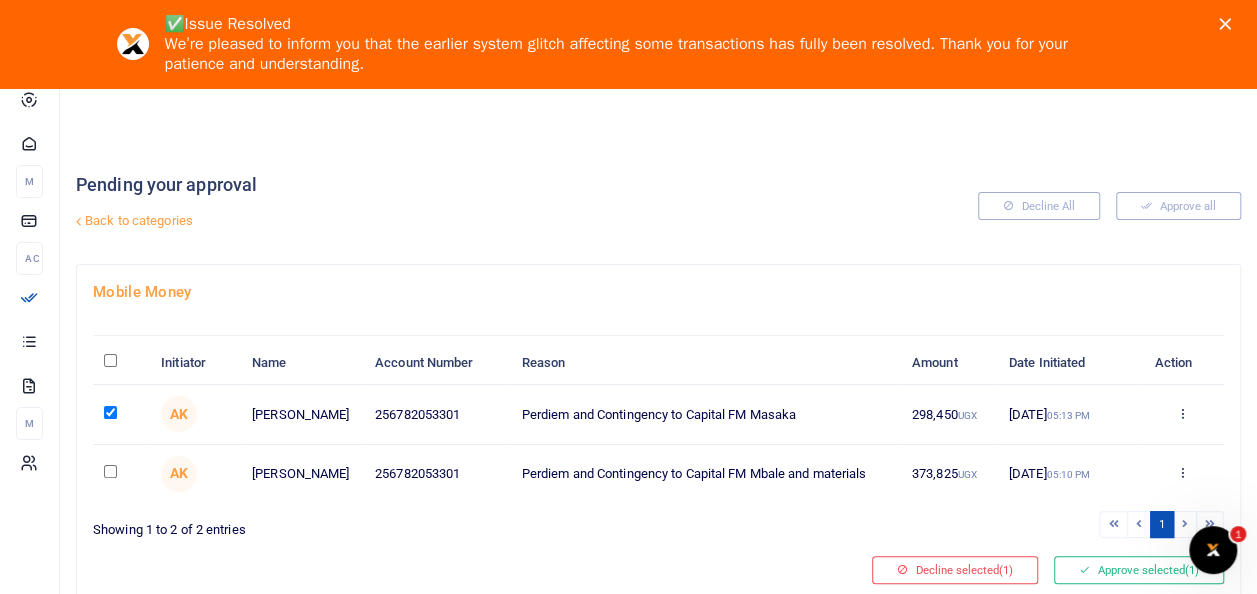 click at bounding box center [121, 474] 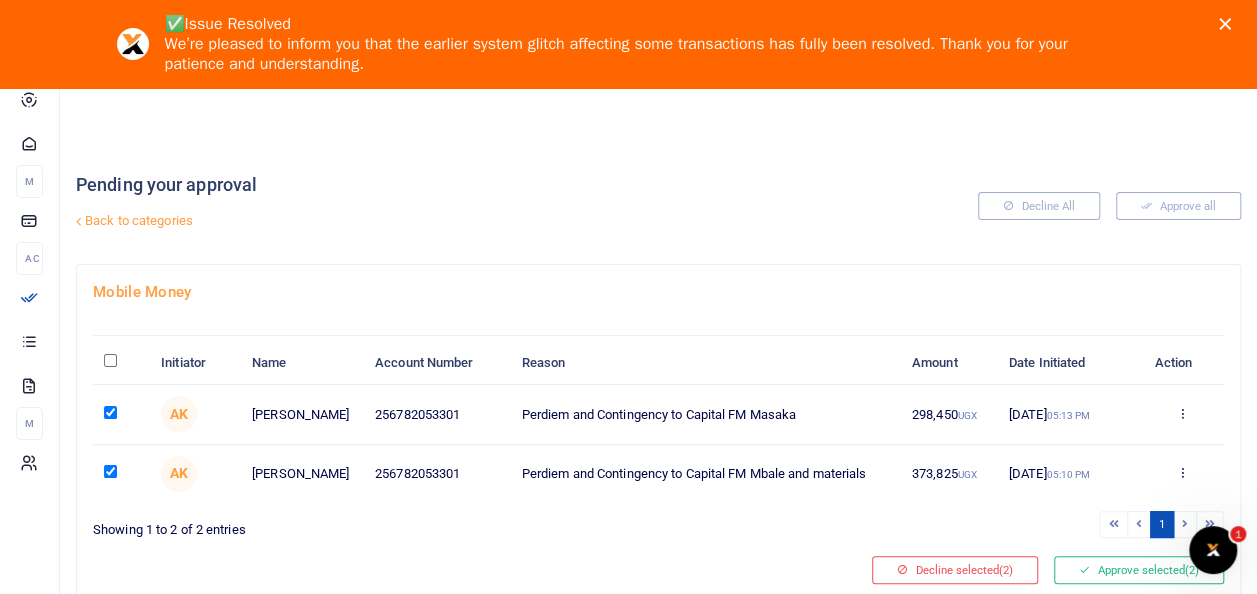 click on "Mobile Money" at bounding box center [658, 292] 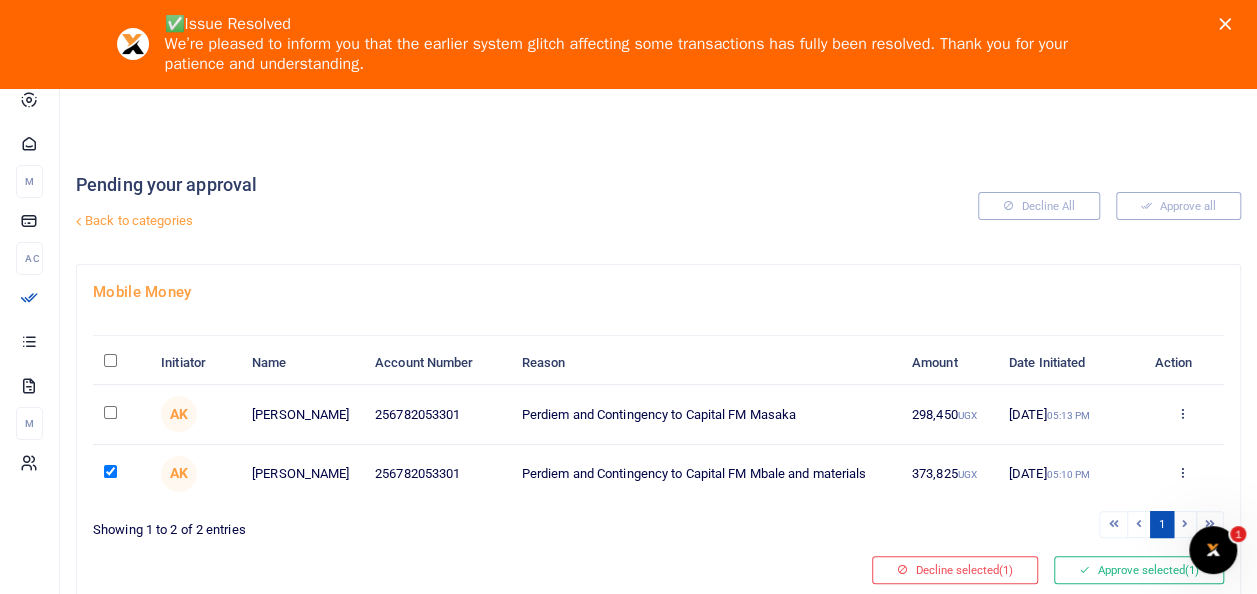 drag, startPoint x: 109, startPoint y: 469, endPoint x: 118, endPoint y: 464, distance: 10.29563 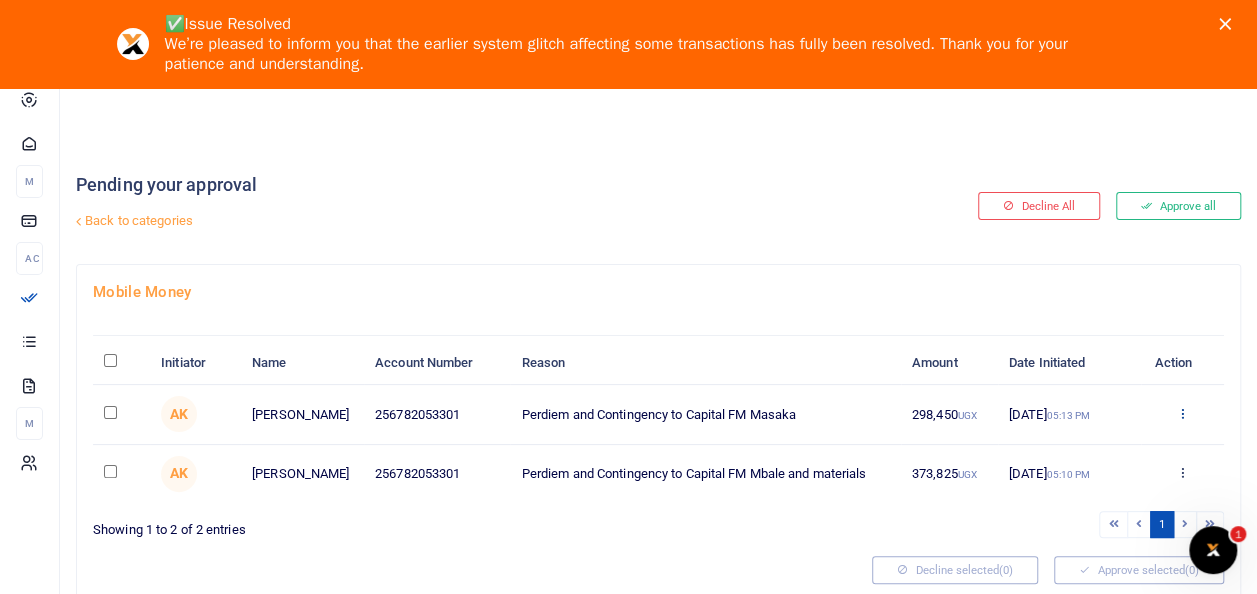 click at bounding box center [1182, 413] 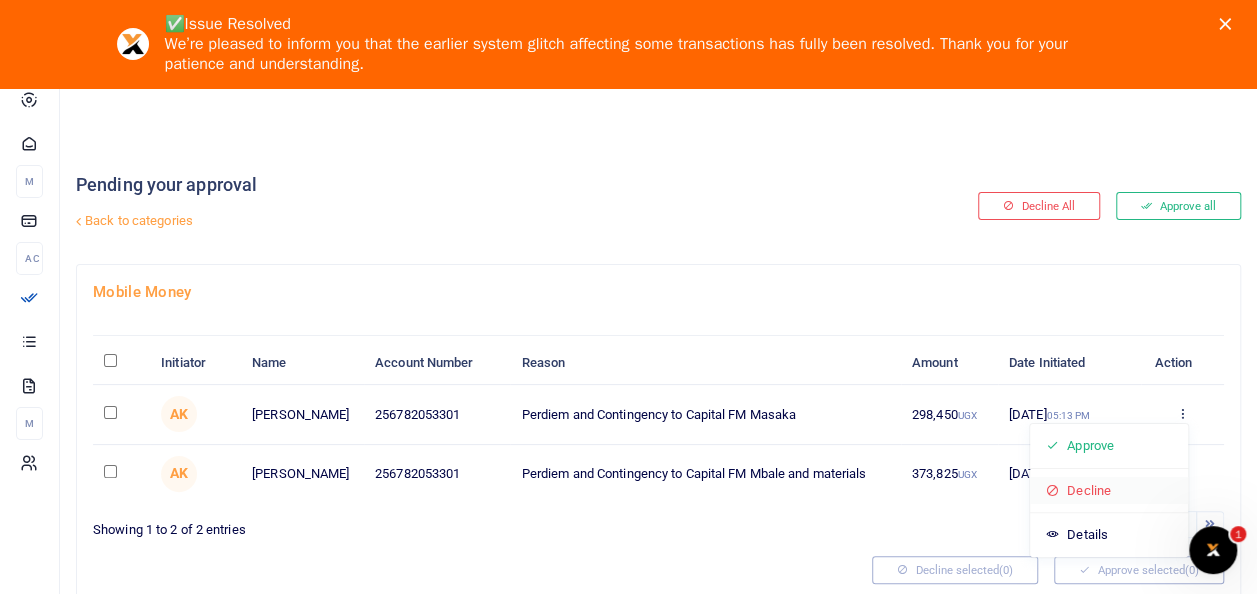 click on "Decline" at bounding box center (1109, 491) 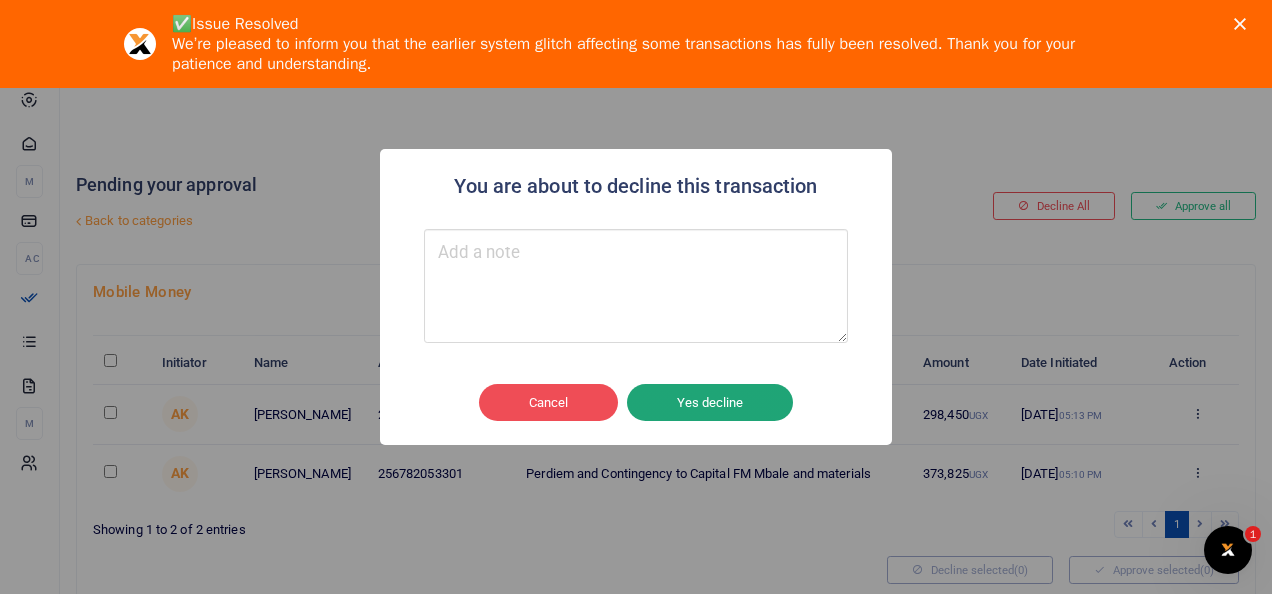 click on "Yes decline" at bounding box center (710, 403) 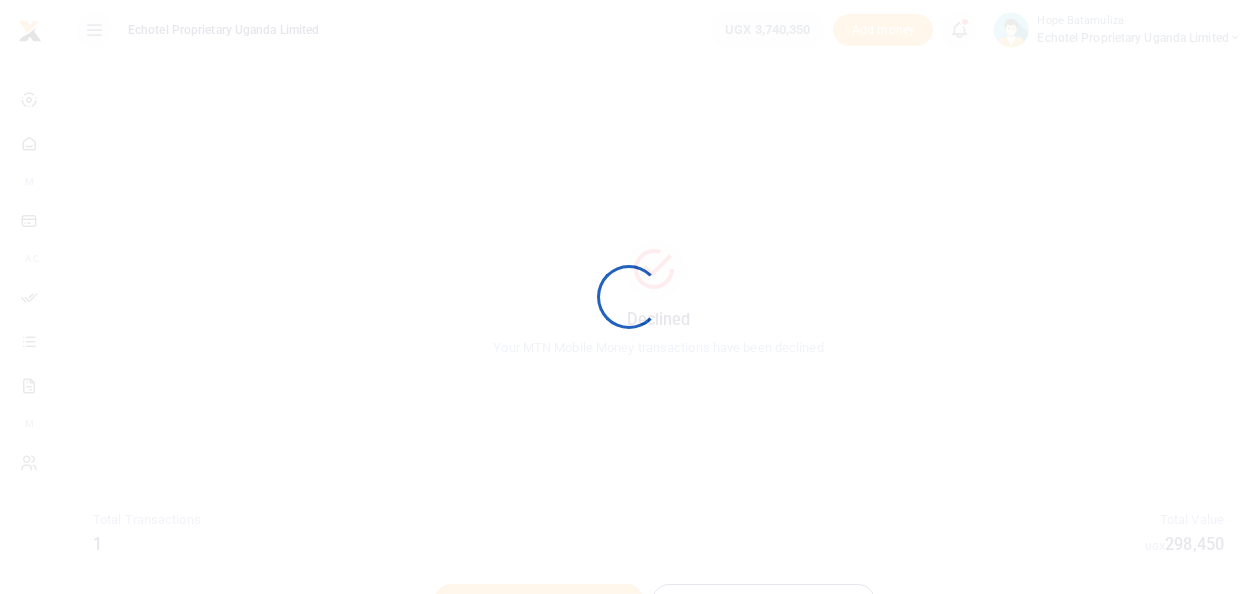 scroll, scrollTop: 0, scrollLeft: 0, axis: both 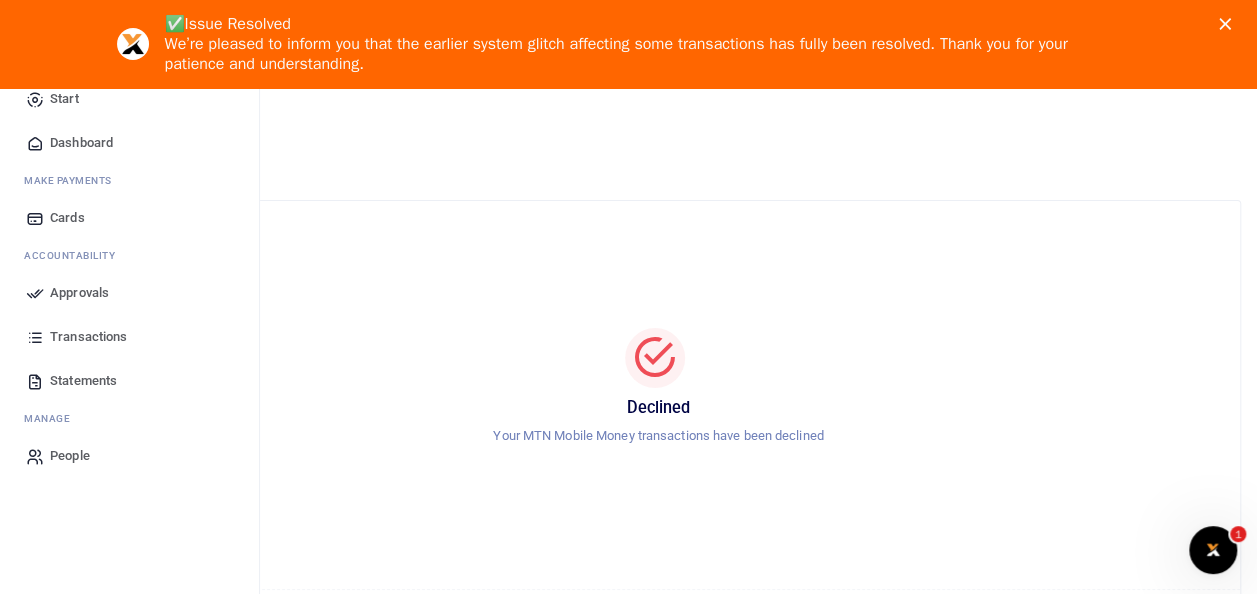 click on "Approvals" at bounding box center (79, 293) 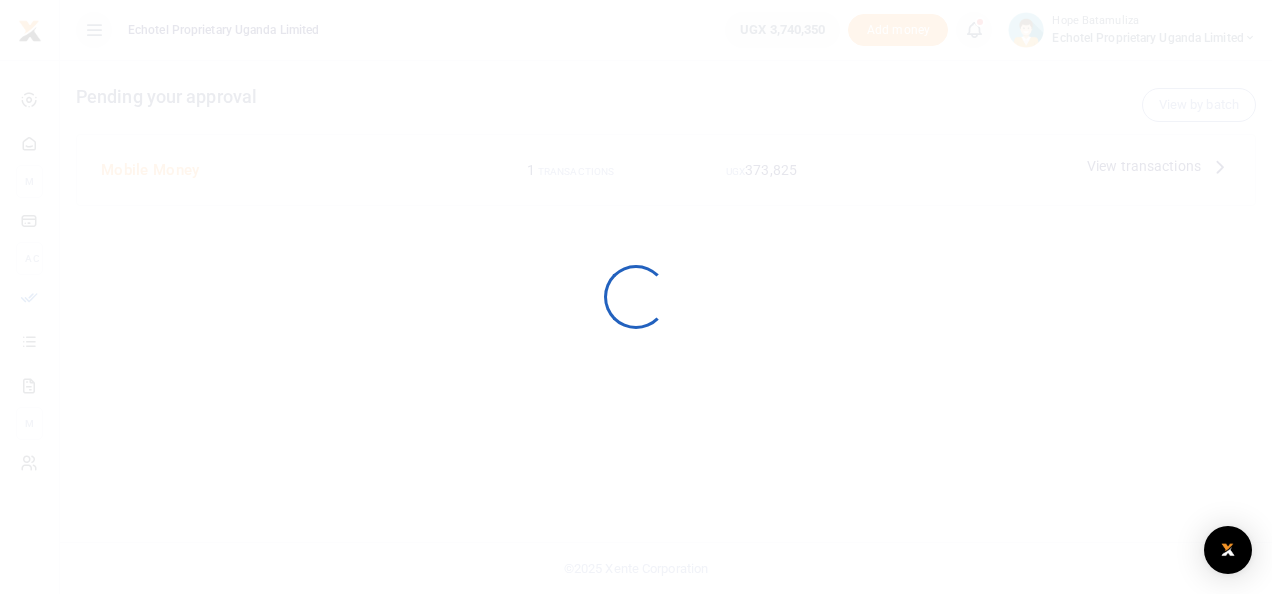 scroll, scrollTop: 0, scrollLeft: 0, axis: both 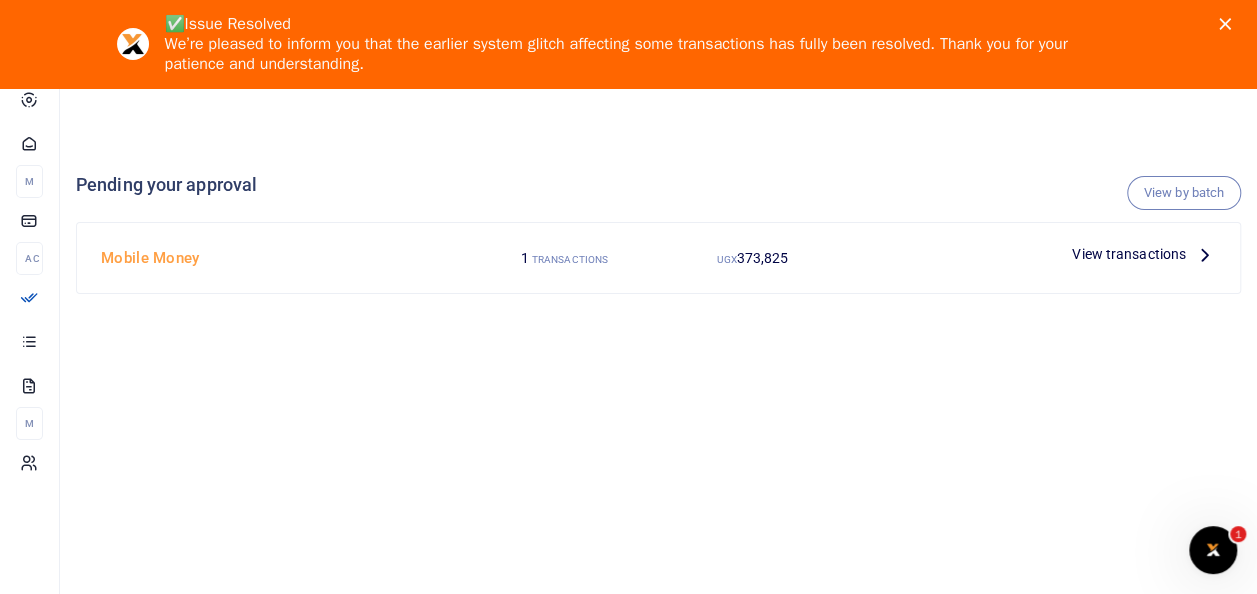 click on "View transactions" at bounding box center (1144, 254) 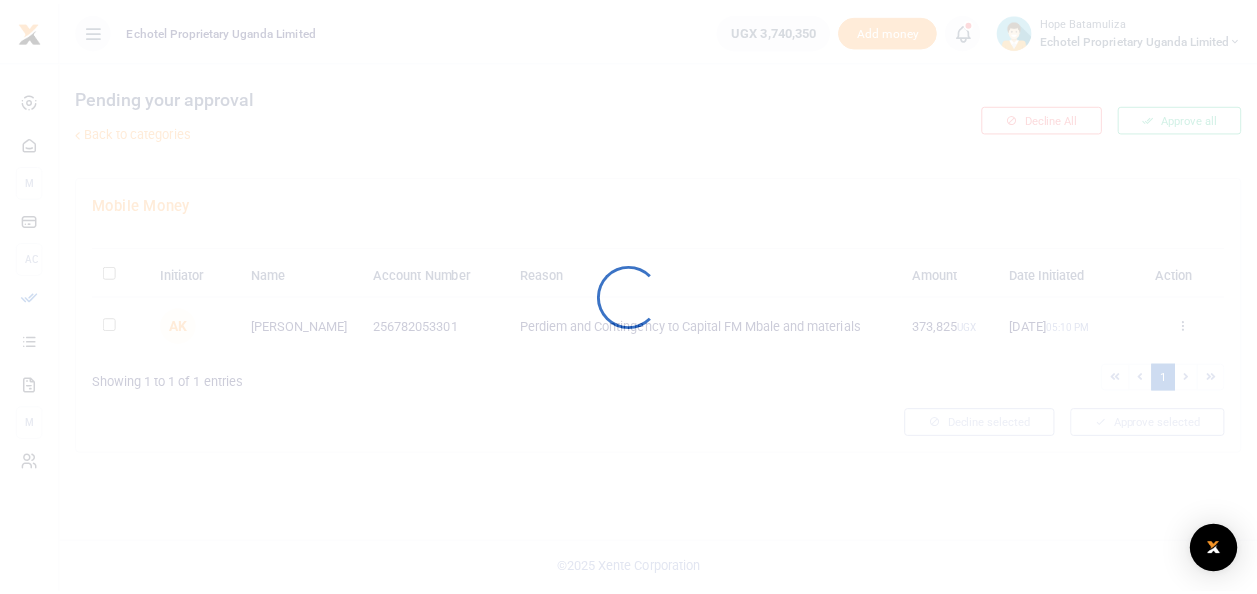 scroll, scrollTop: 0, scrollLeft: 0, axis: both 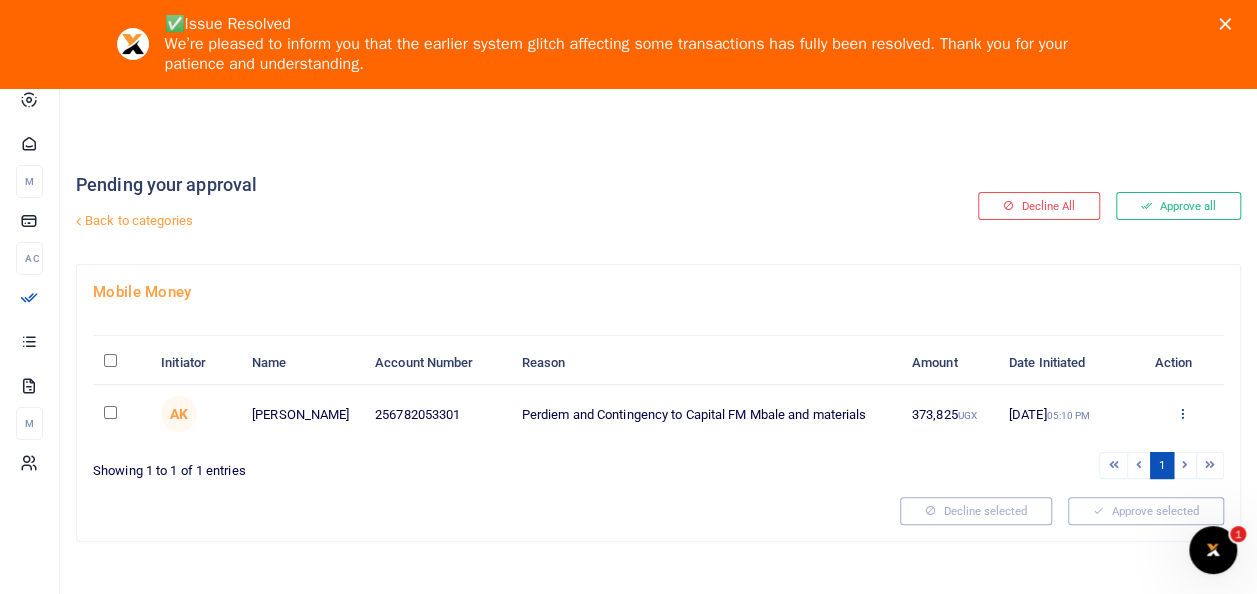 click at bounding box center (1182, 413) 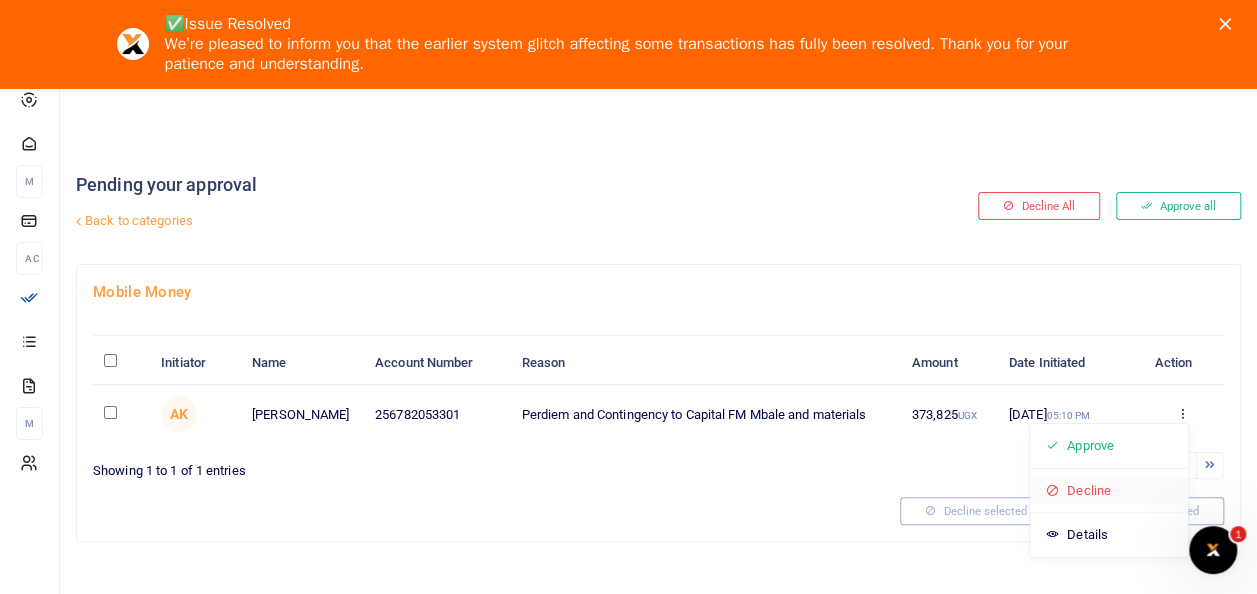 click on "Decline" at bounding box center [1109, 491] 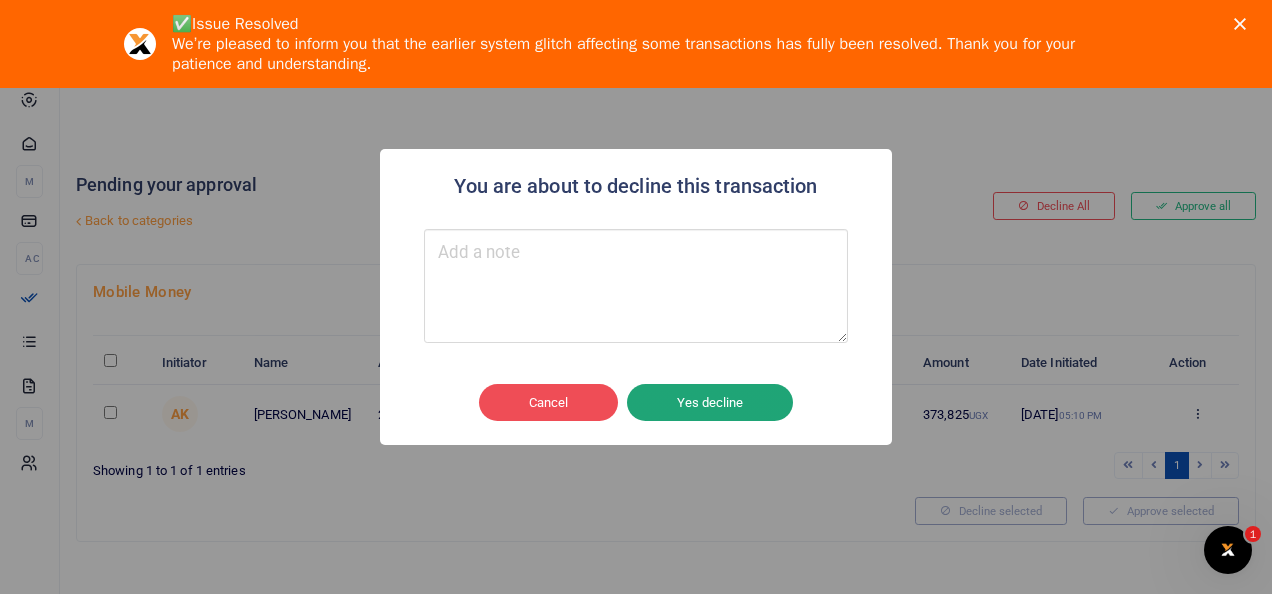 click on "Yes decline" at bounding box center [710, 403] 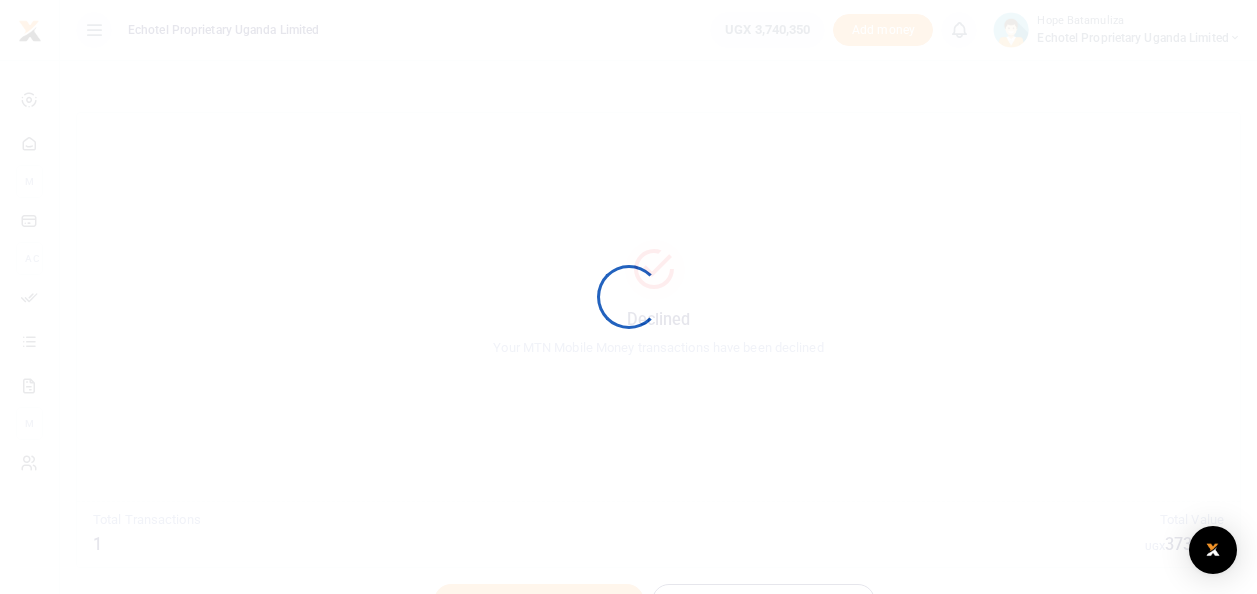 scroll, scrollTop: 0, scrollLeft: 0, axis: both 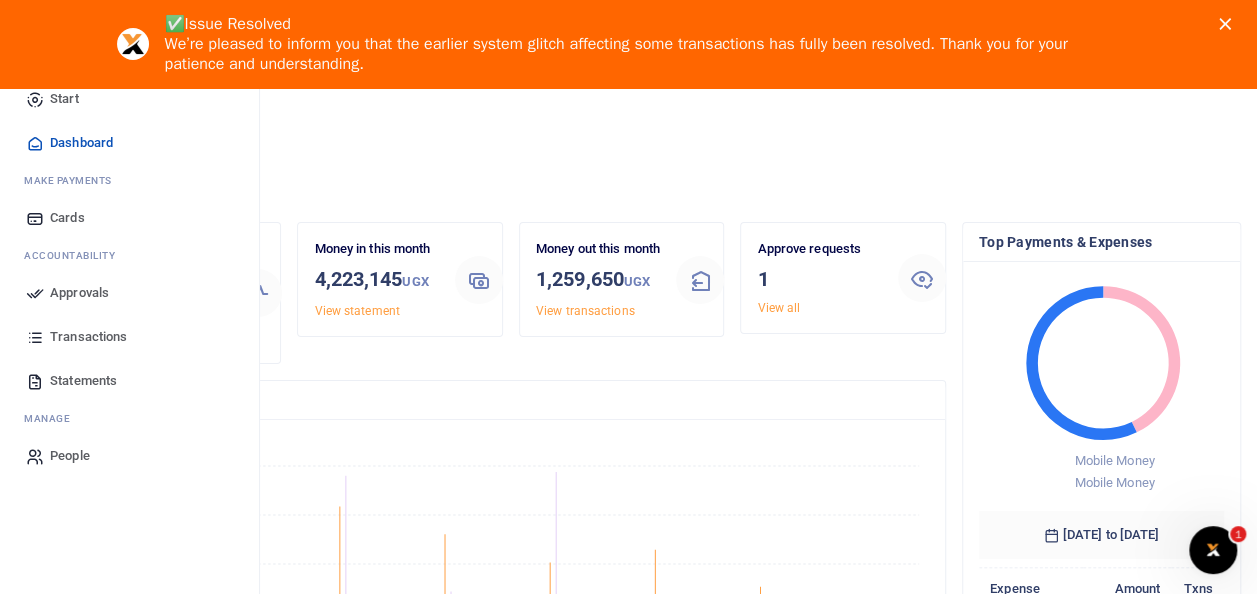 click on "Approvals" at bounding box center (79, 293) 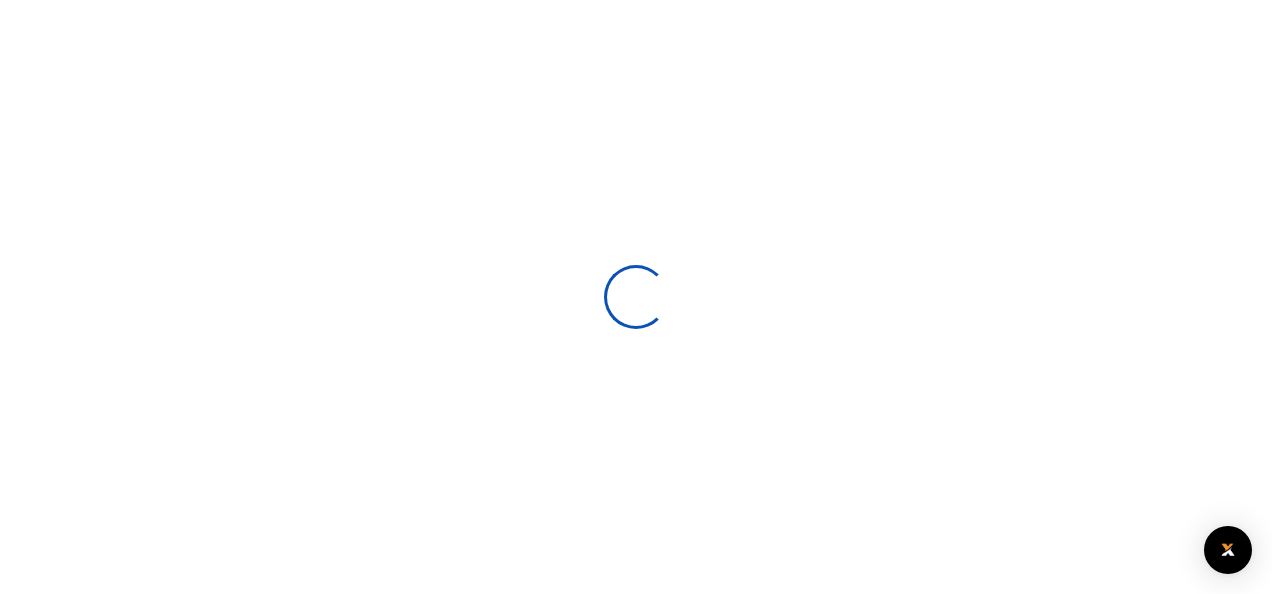 scroll, scrollTop: 0, scrollLeft: 0, axis: both 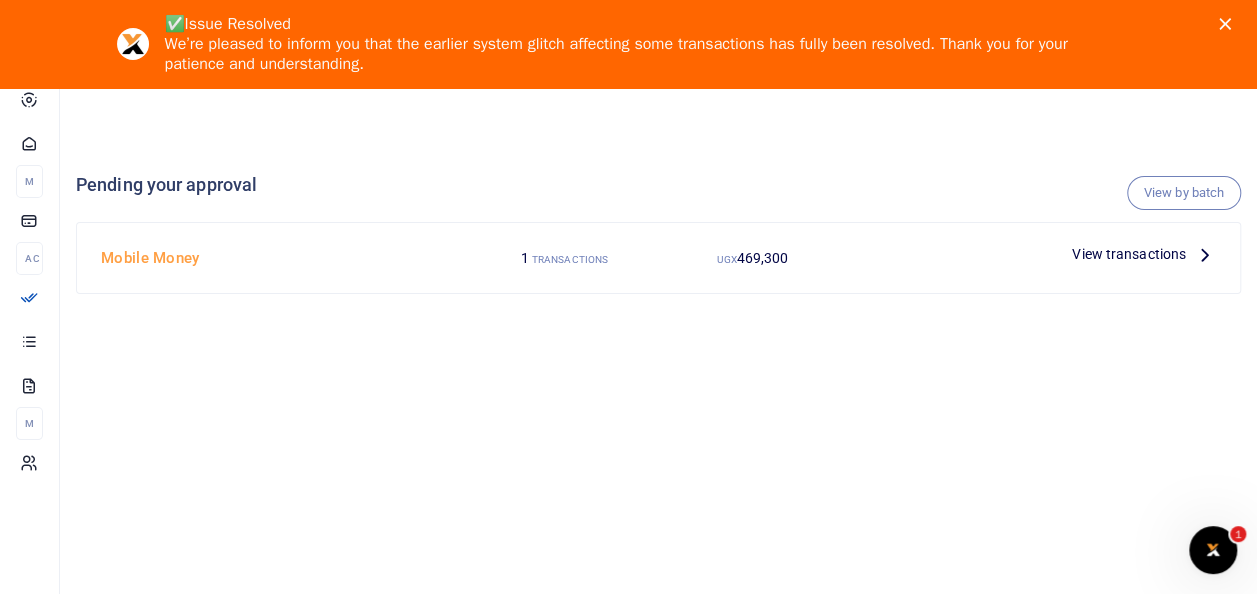 click on "View transactions" at bounding box center [1144, 254] 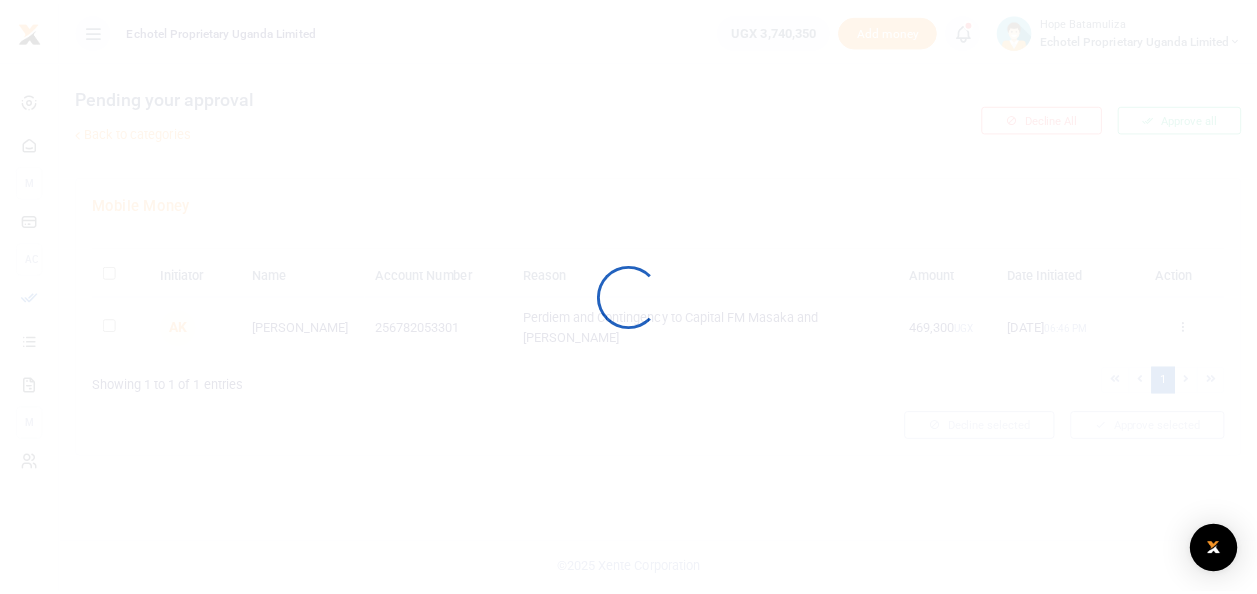 scroll, scrollTop: 0, scrollLeft: 0, axis: both 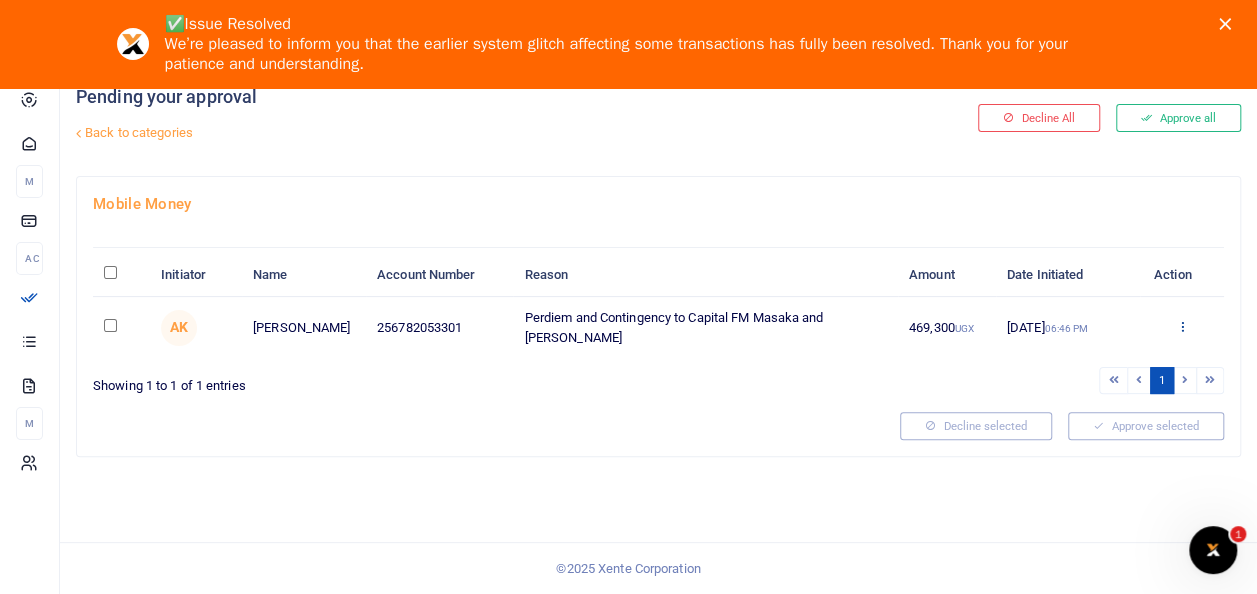 click at bounding box center [1181, 326] 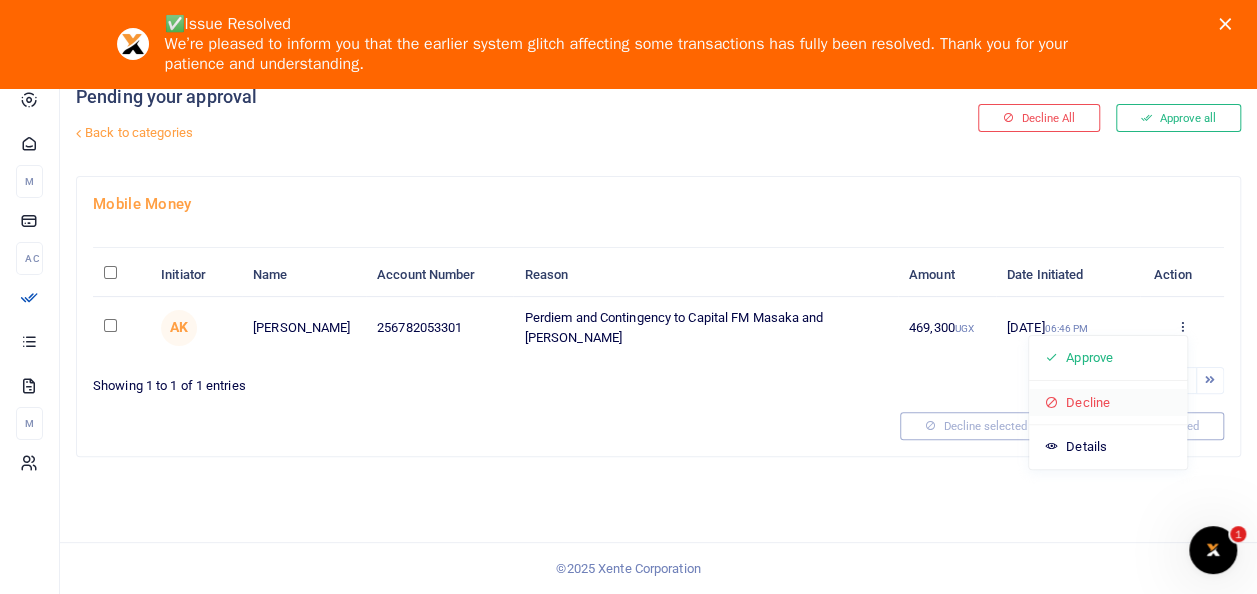click on "Decline" at bounding box center [1108, 403] 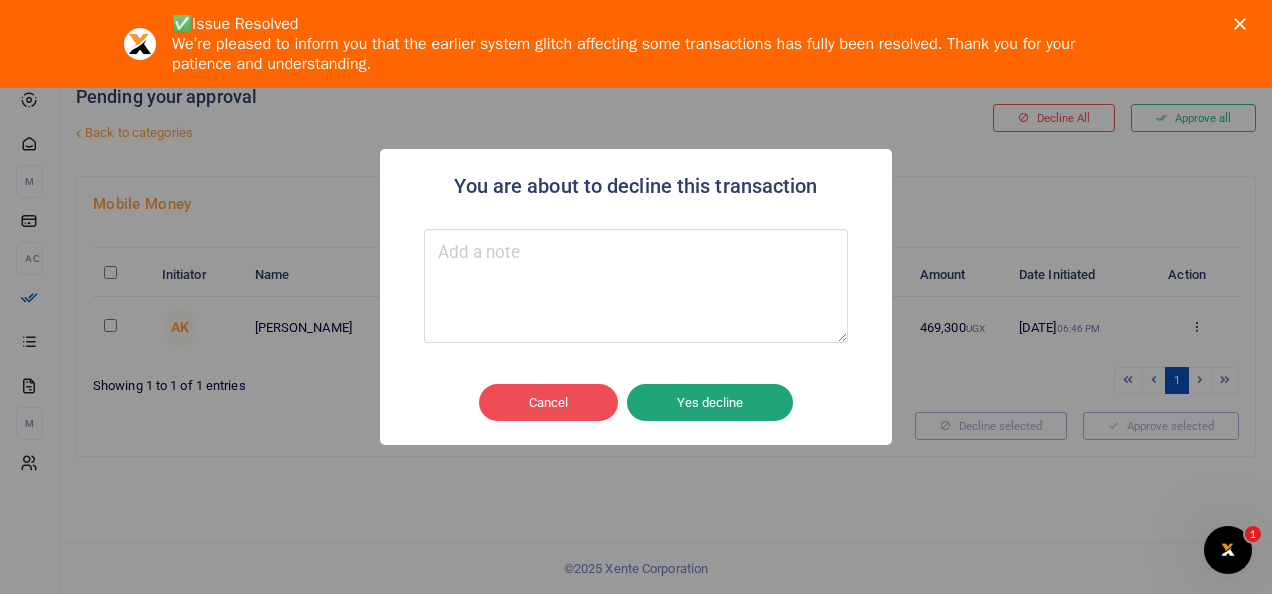 click on "Yes decline" at bounding box center [710, 403] 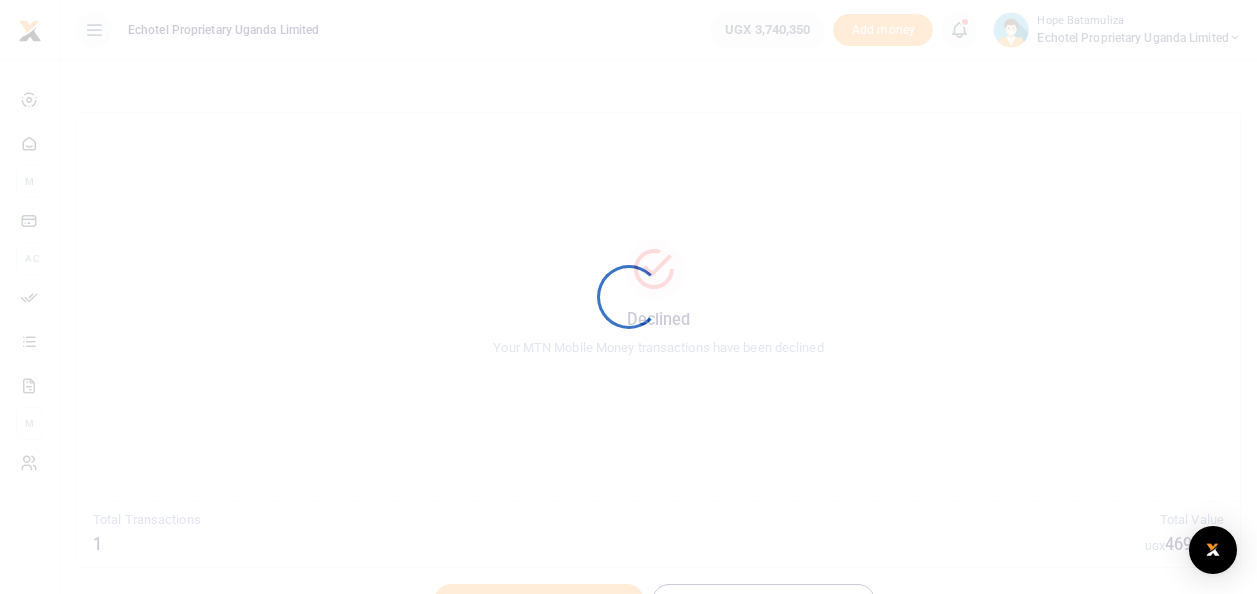 scroll, scrollTop: 0, scrollLeft: 0, axis: both 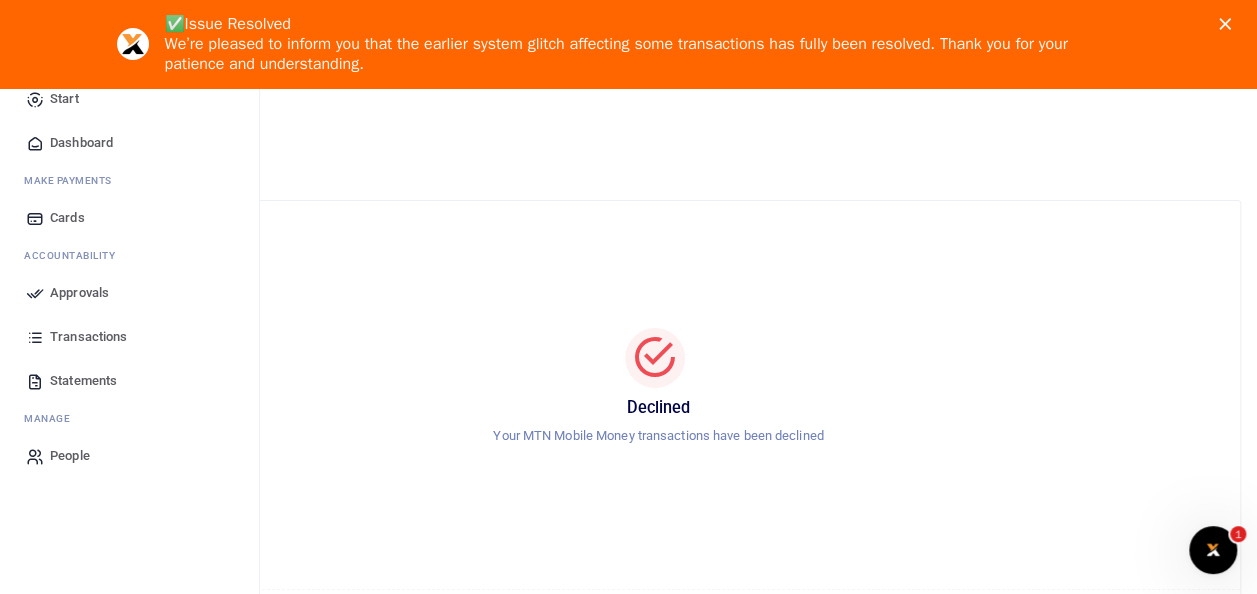 click on "Approvals" at bounding box center [79, 293] 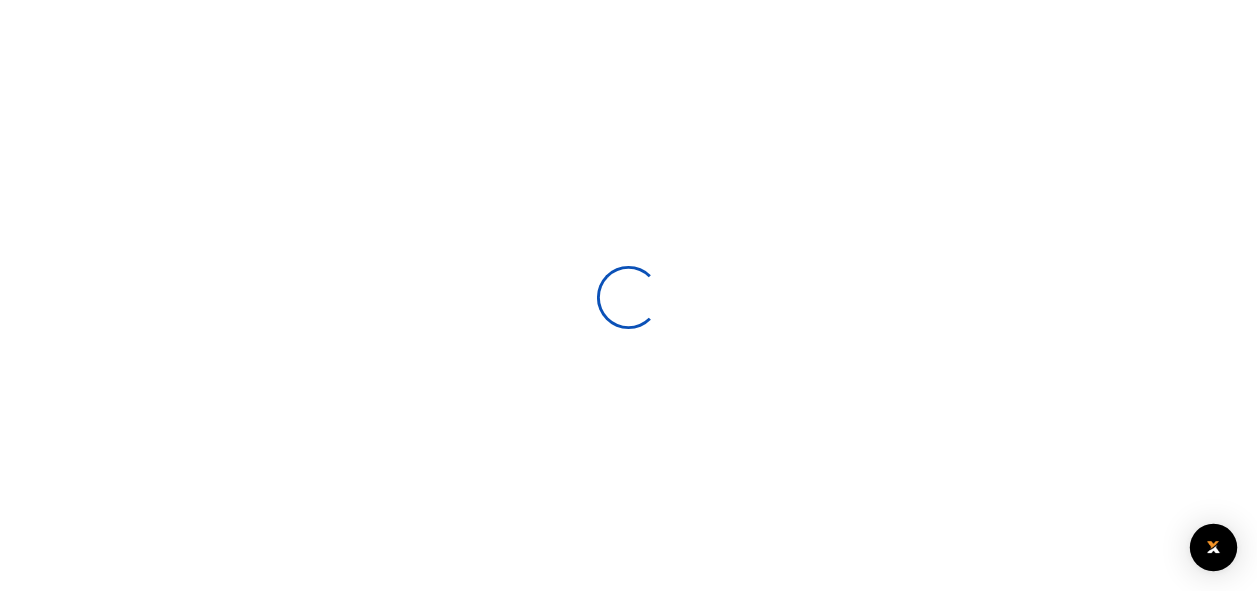 scroll, scrollTop: 0, scrollLeft: 0, axis: both 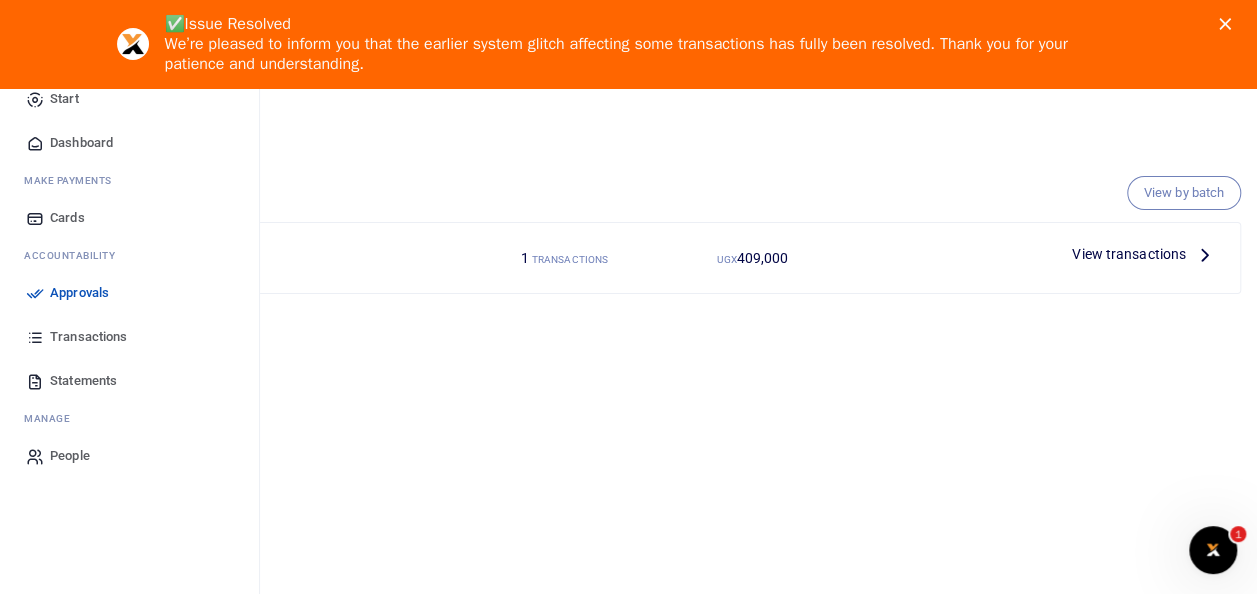 click on "Approvals" at bounding box center (79, 293) 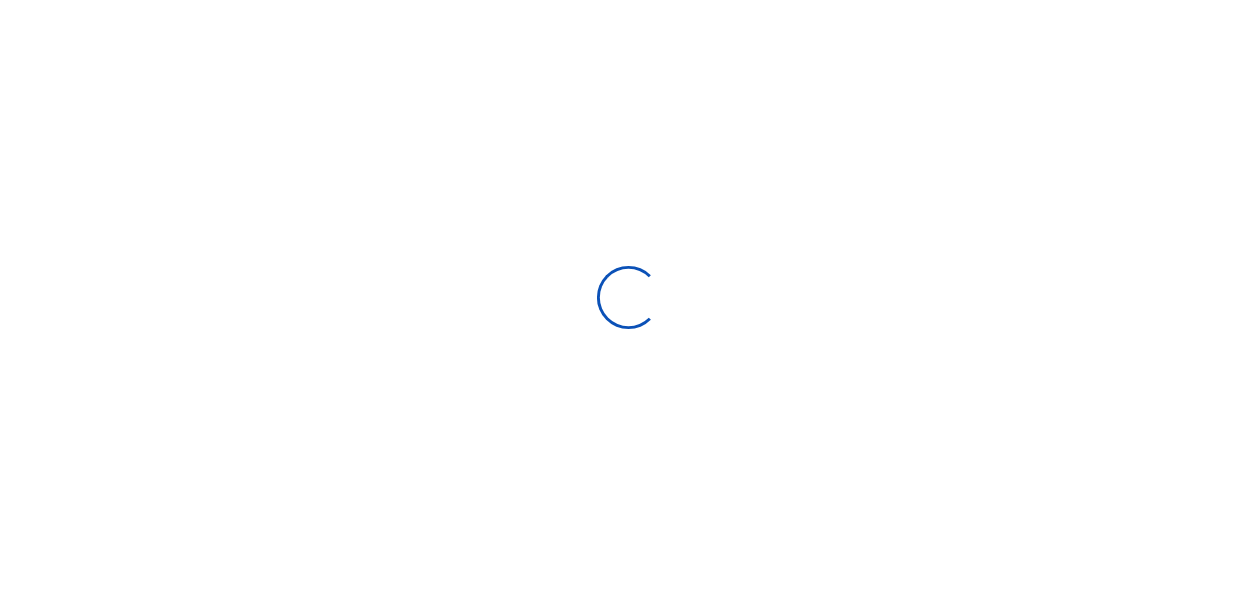 scroll, scrollTop: 0, scrollLeft: 0, axis: both 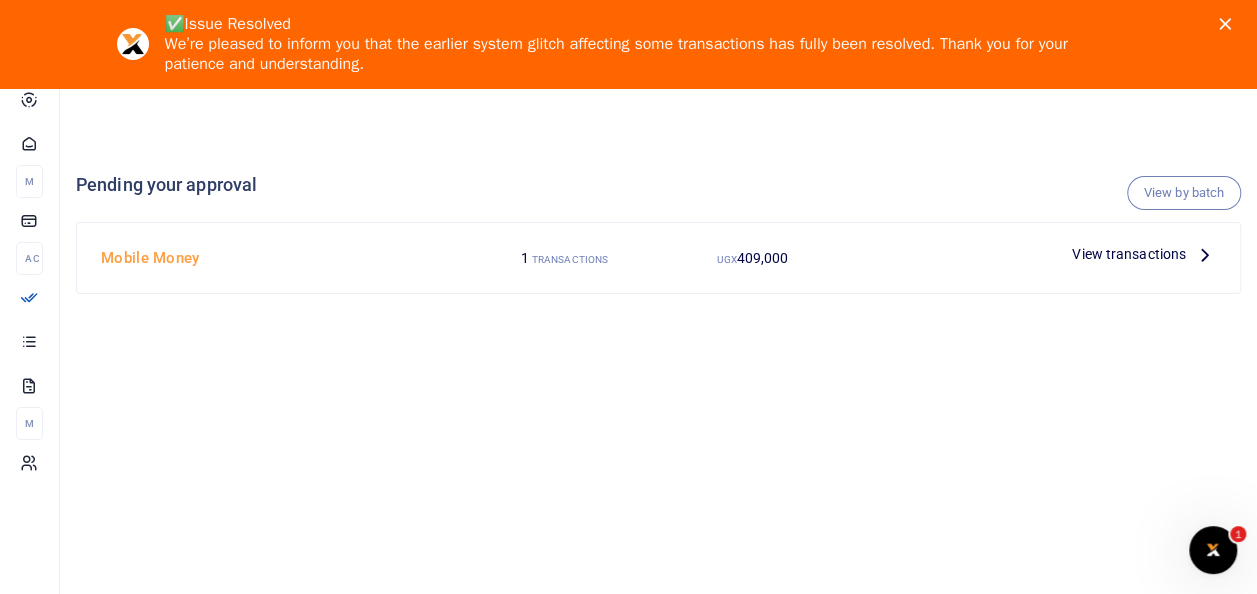 click at bounding box center (1205, 254) 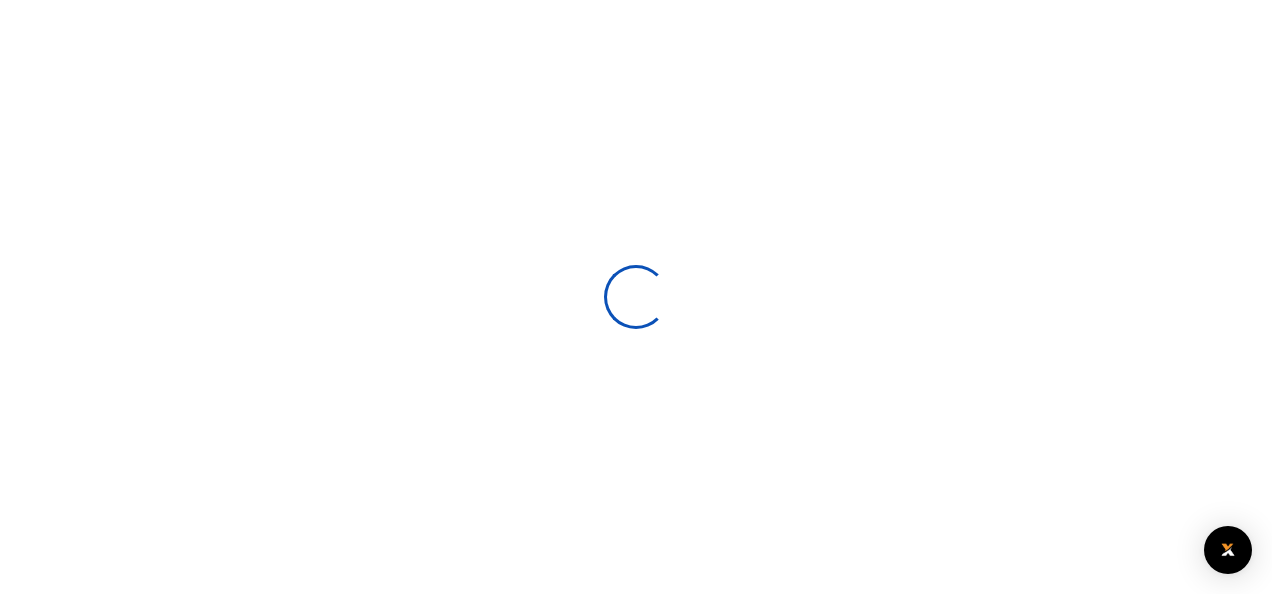 scroll, scrollTop: 0, scrollLeft: 0, axis: both 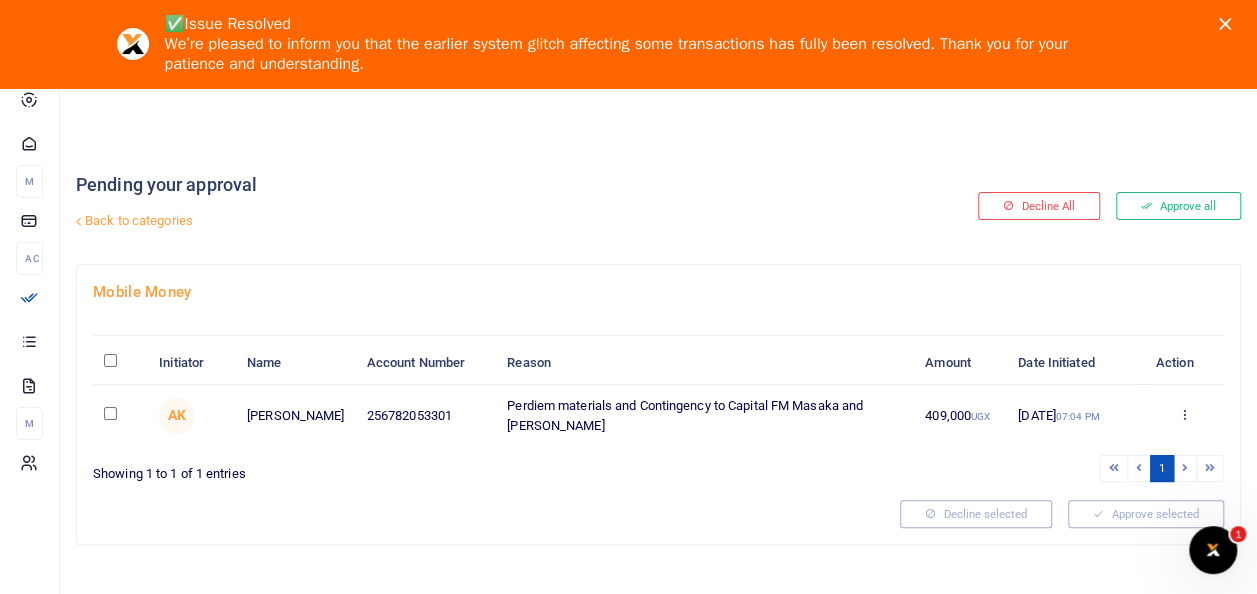 click at bounding box center [110, 413] 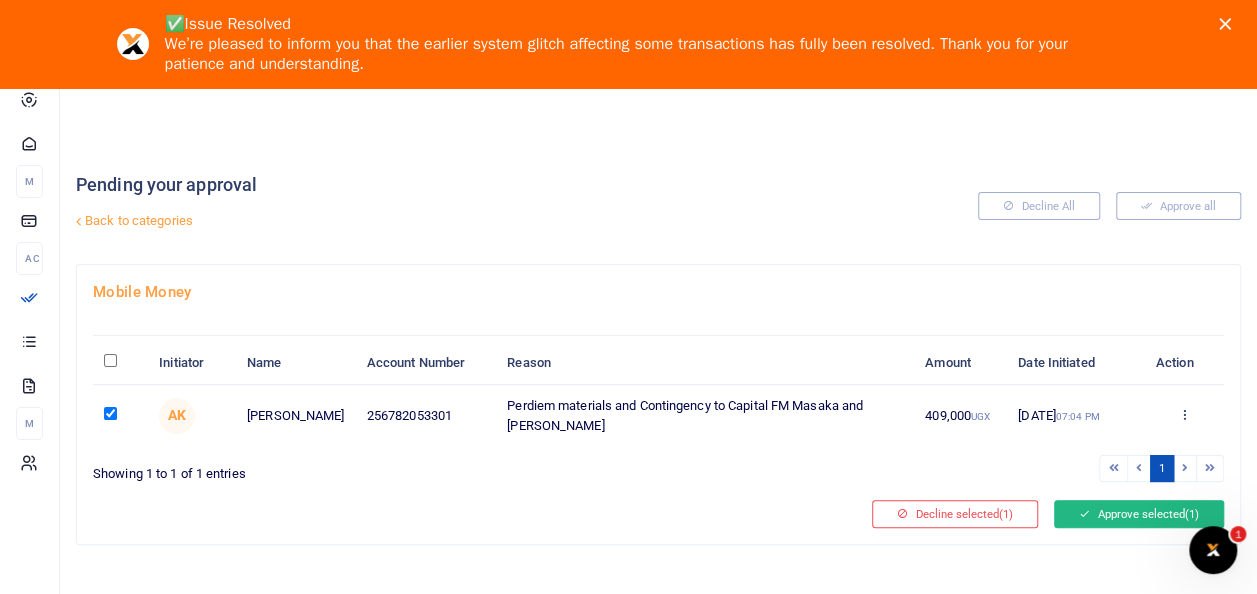 click on "Approve selected  (1)" at bounding box center [1139, 514] 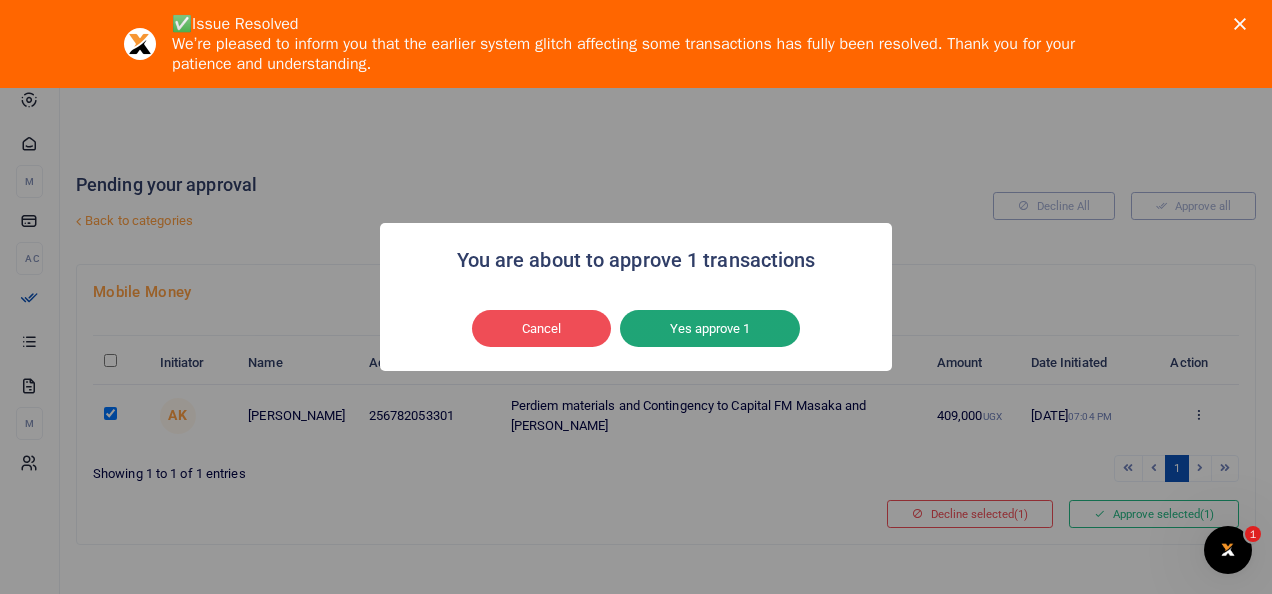 click on "Yes approve 1" at bounding box center [710, 329] 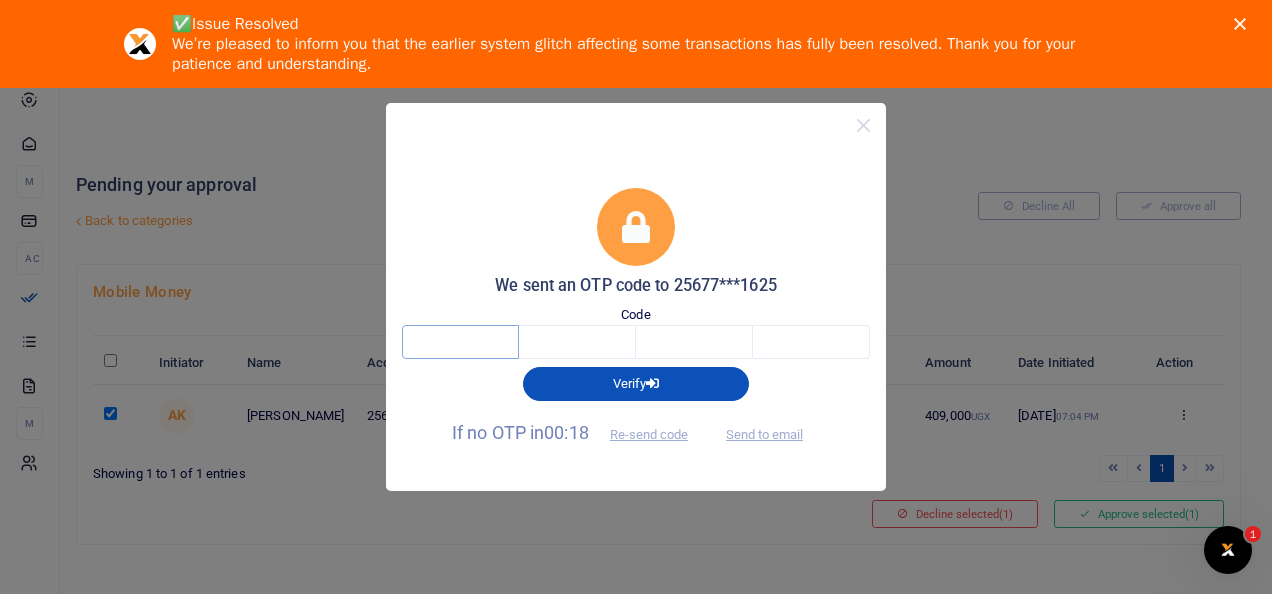 click at bounding box center [460, 342] 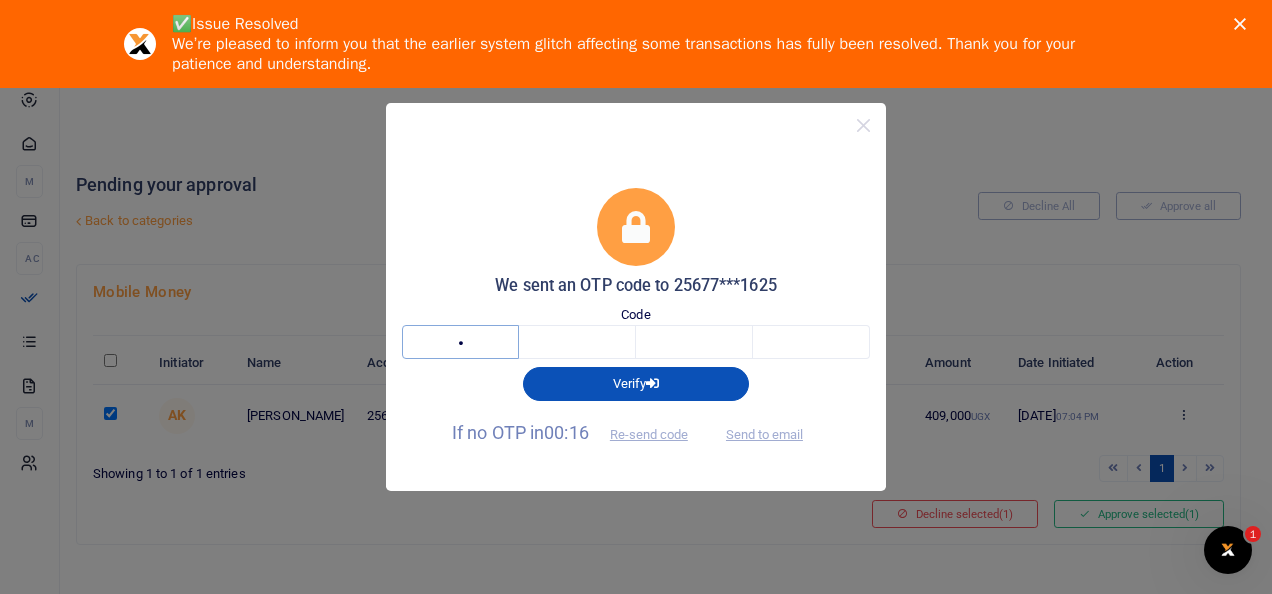 type on "2" 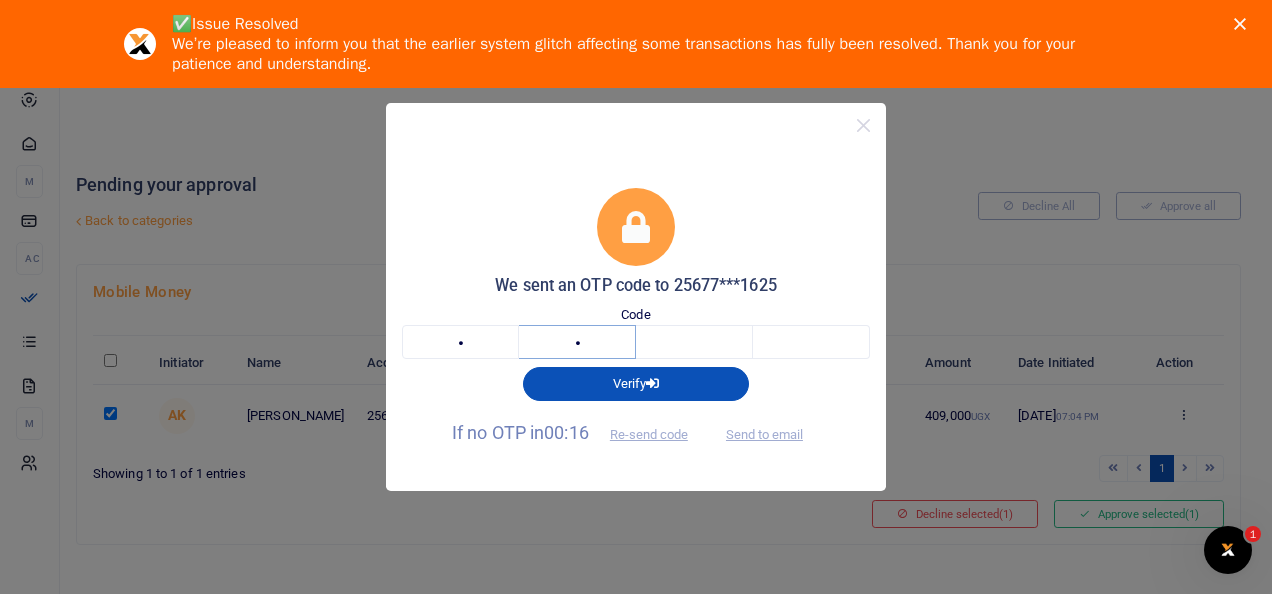 type on "8" 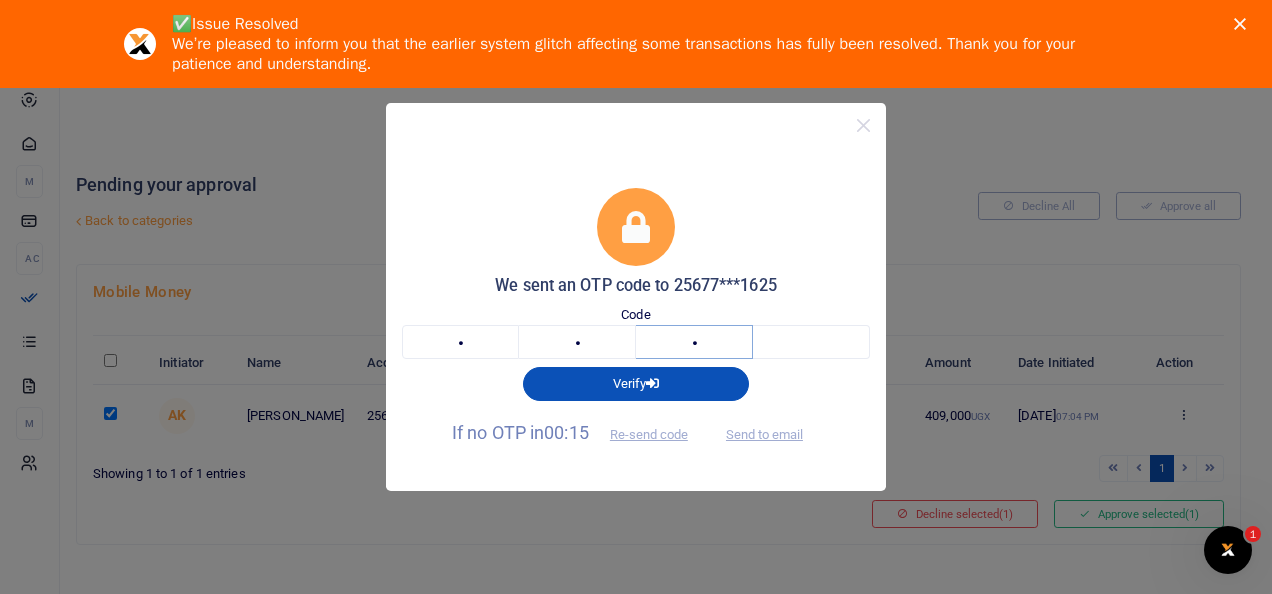 type on "1" 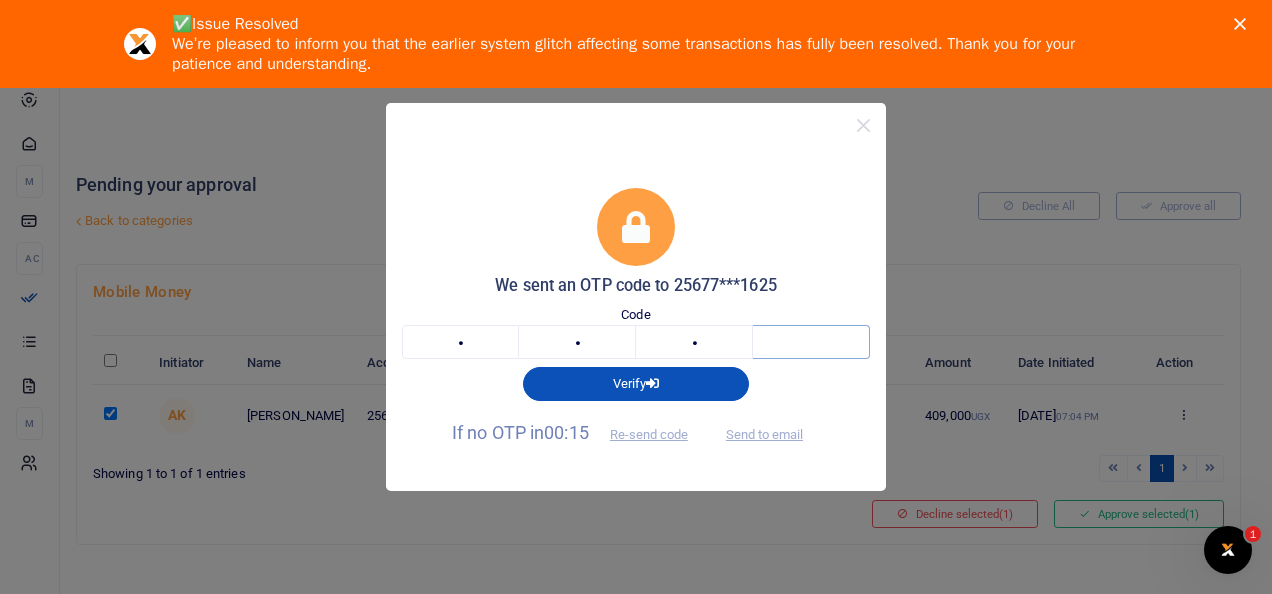 type on "6" 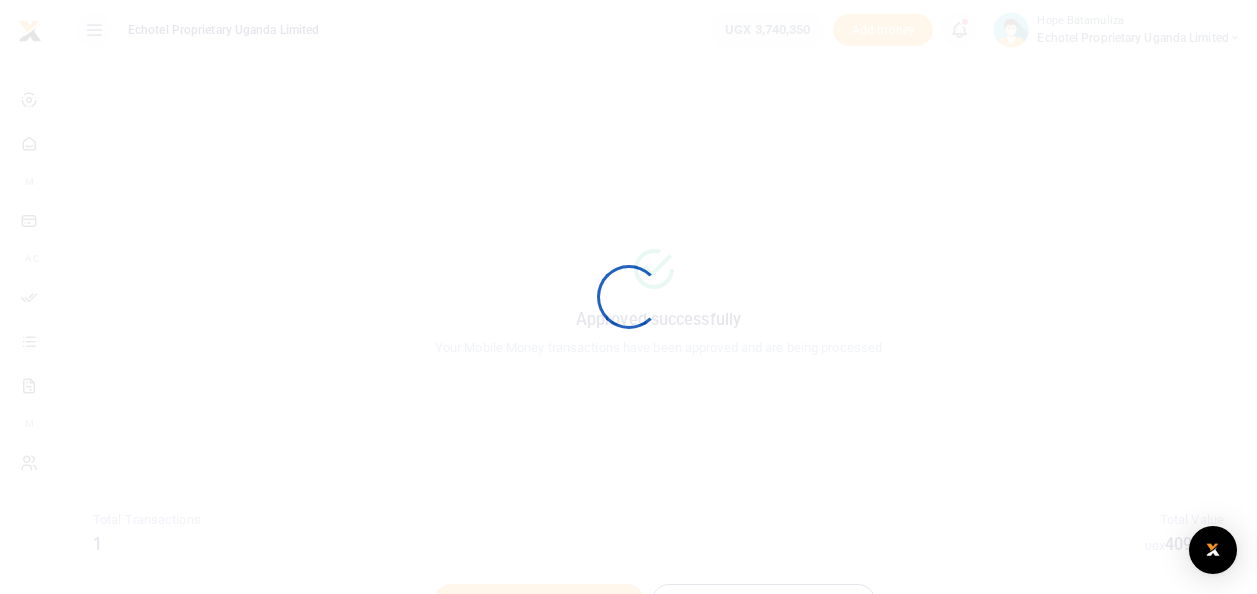 scroll, scrollTop: 0, scrollLeft: 0, axis: both 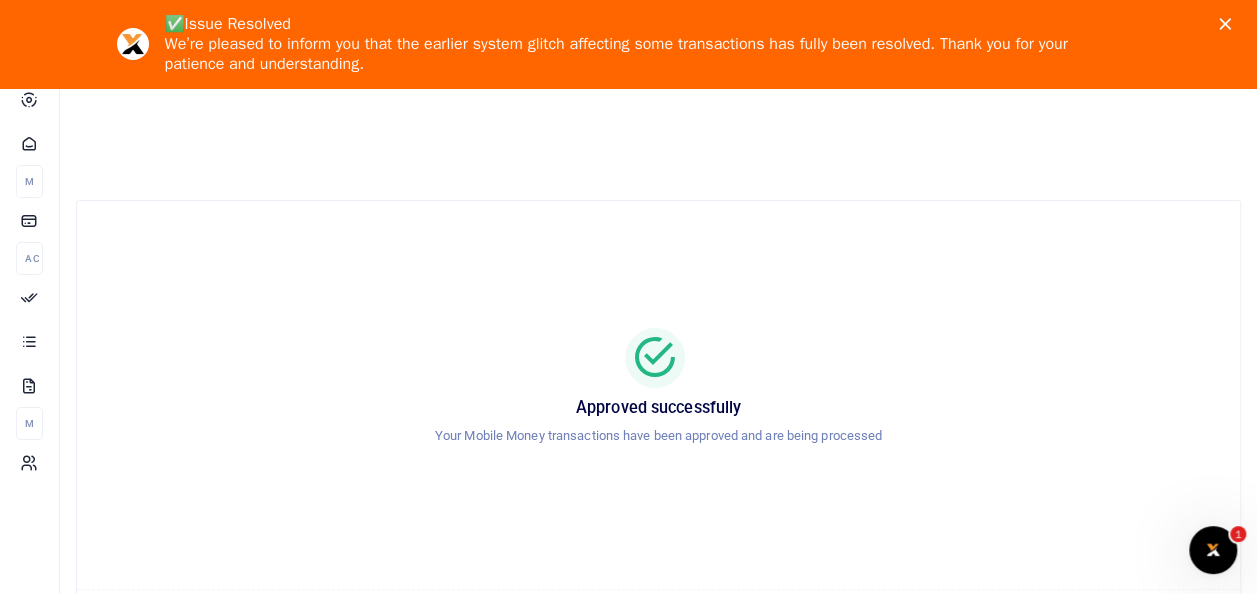 click 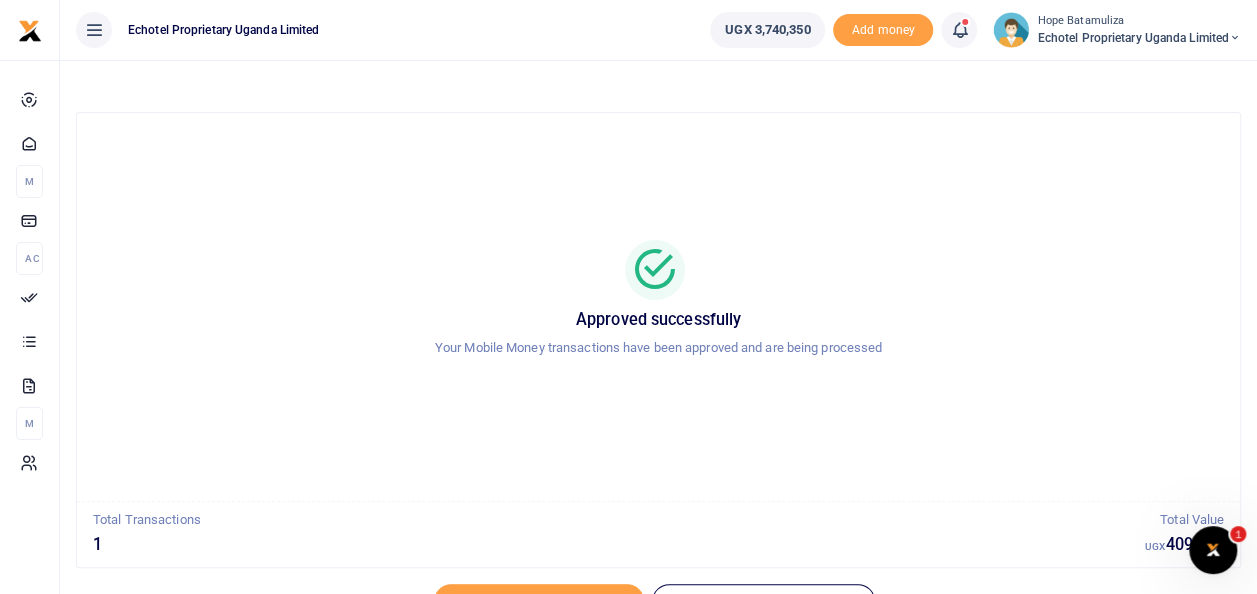 click on "Echotel Proprietary Uganda Limited" at bounding box center (1139, 38) 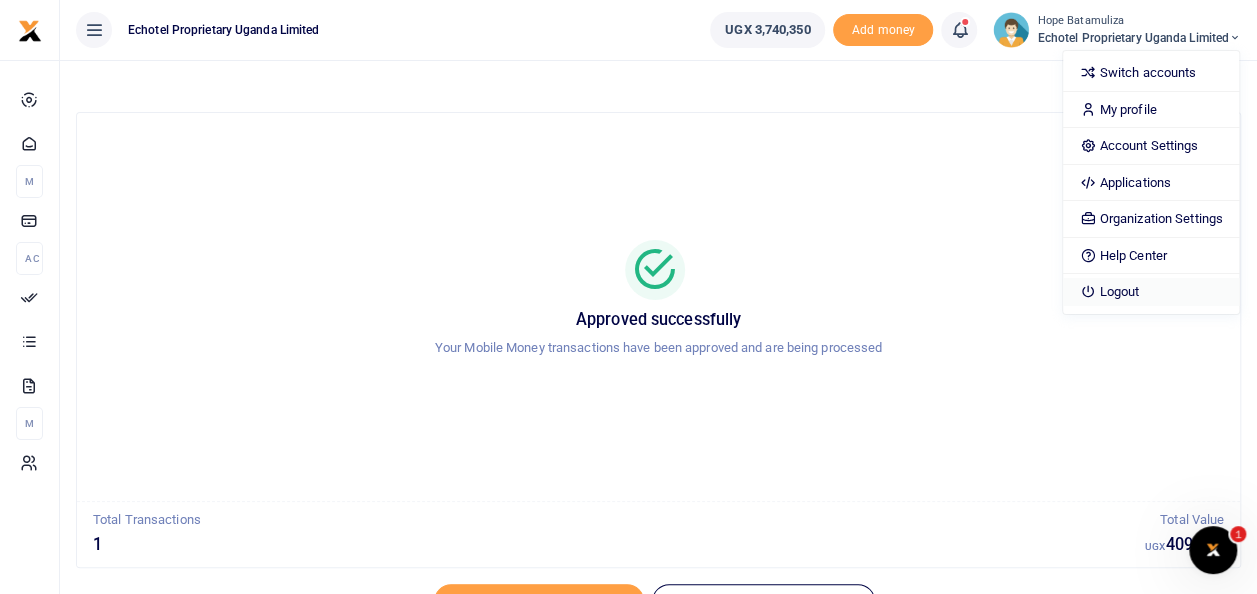 click on "Logout" at bounding box center (1150, 292) 